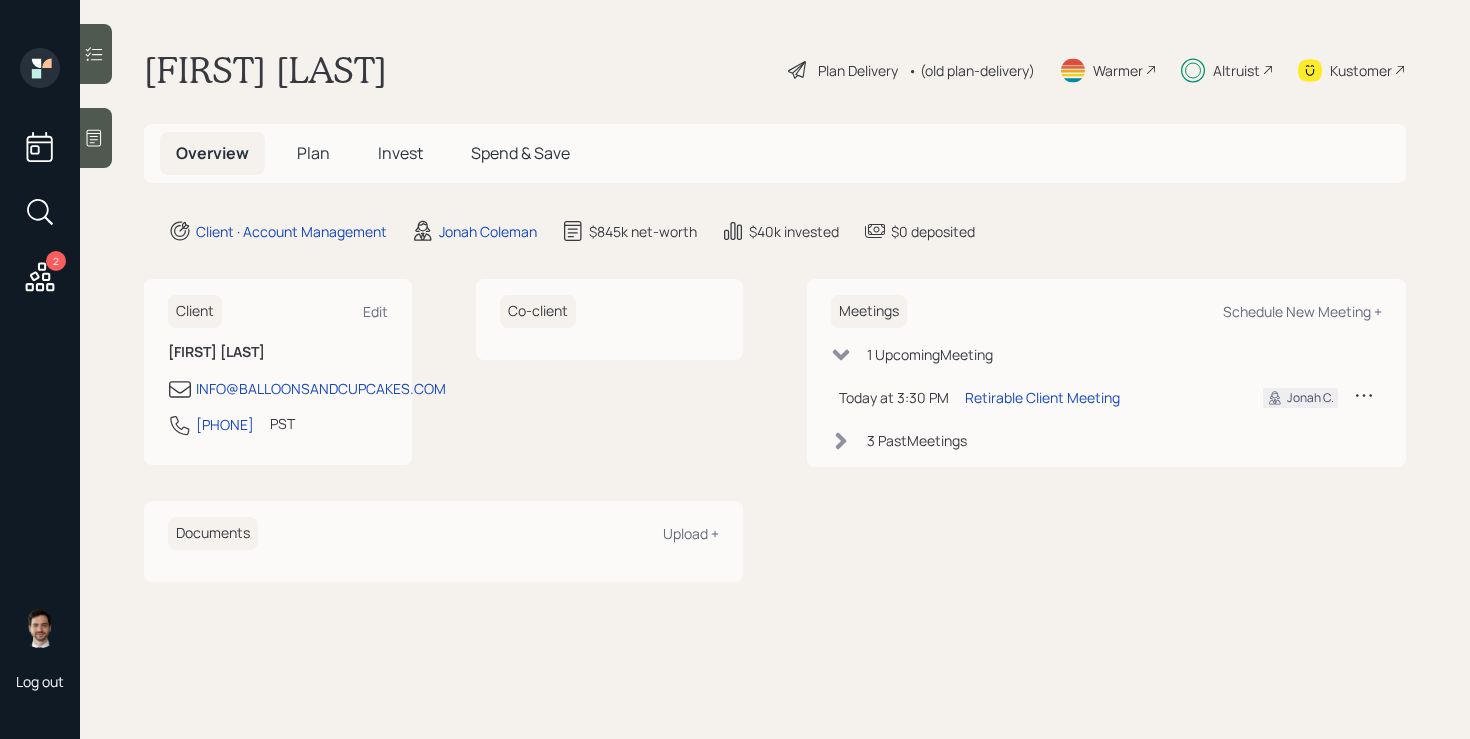 scroll, scrollTop: 0, scrollLeft: 0, axis: both 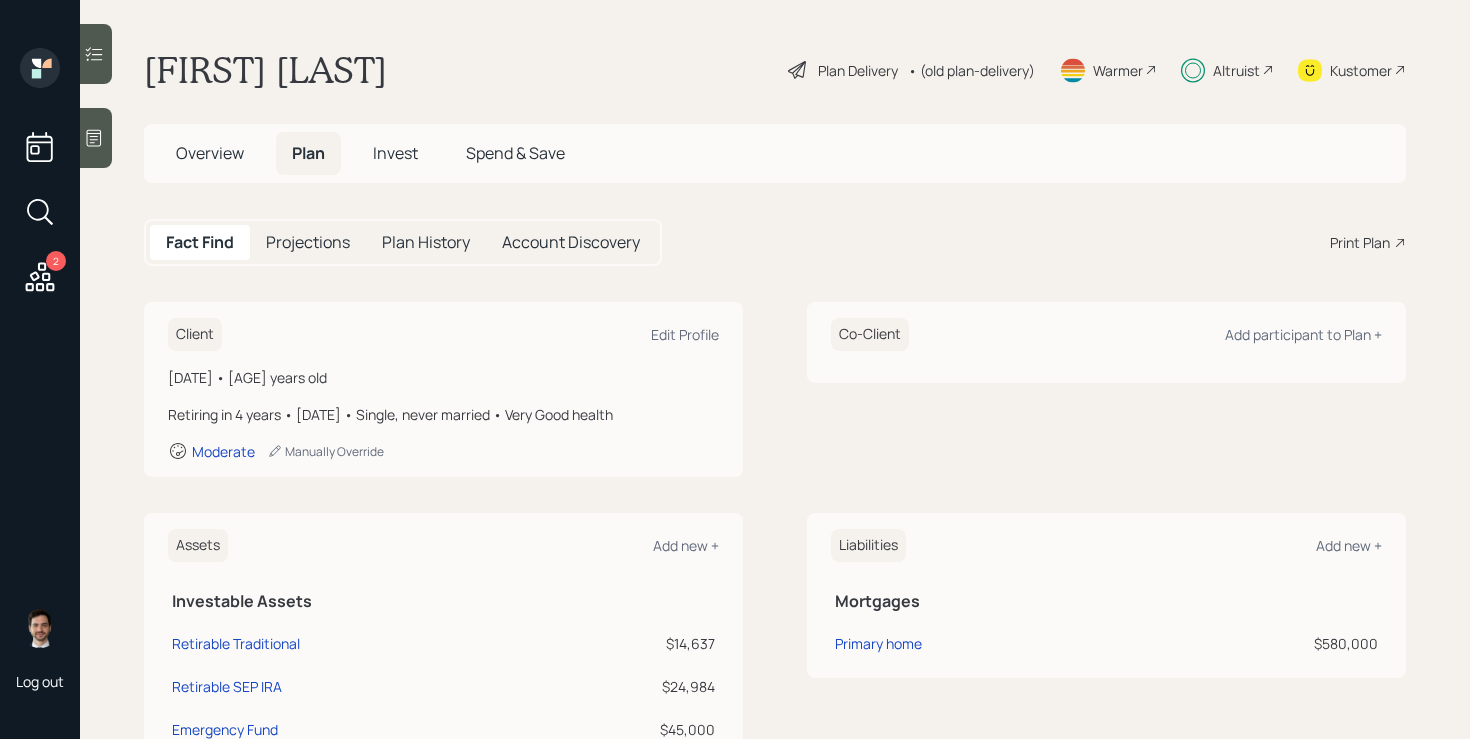 click on "Plan Delivery" at bounding box center [858, 70] 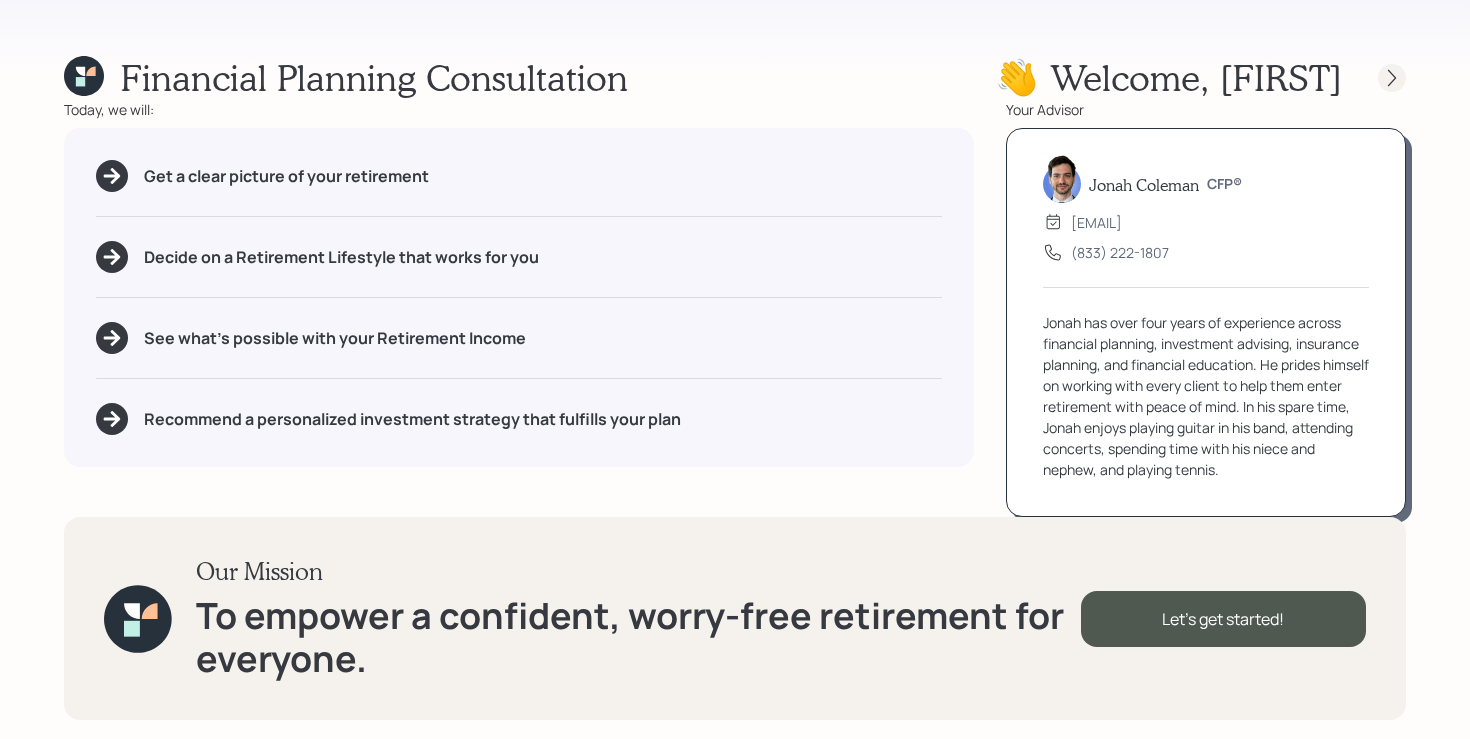 click 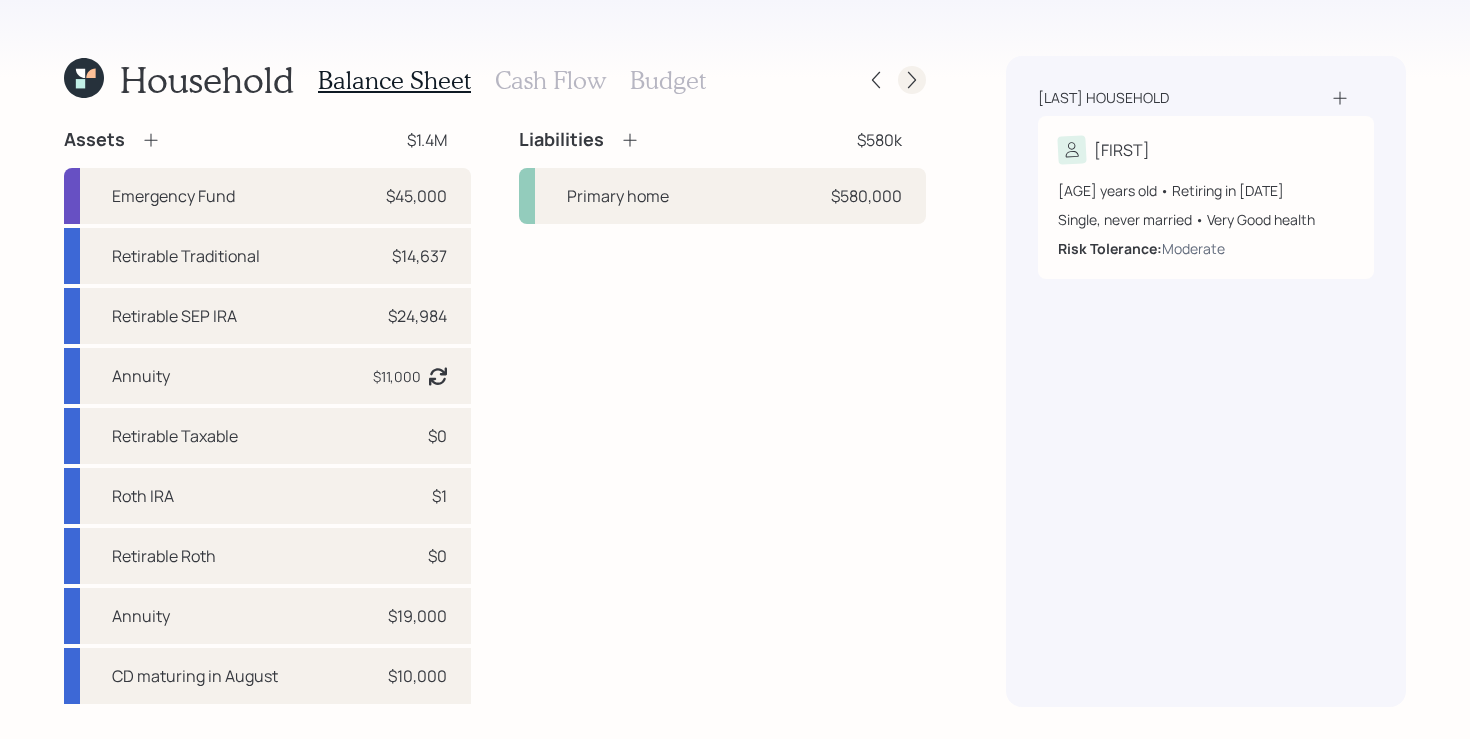 click 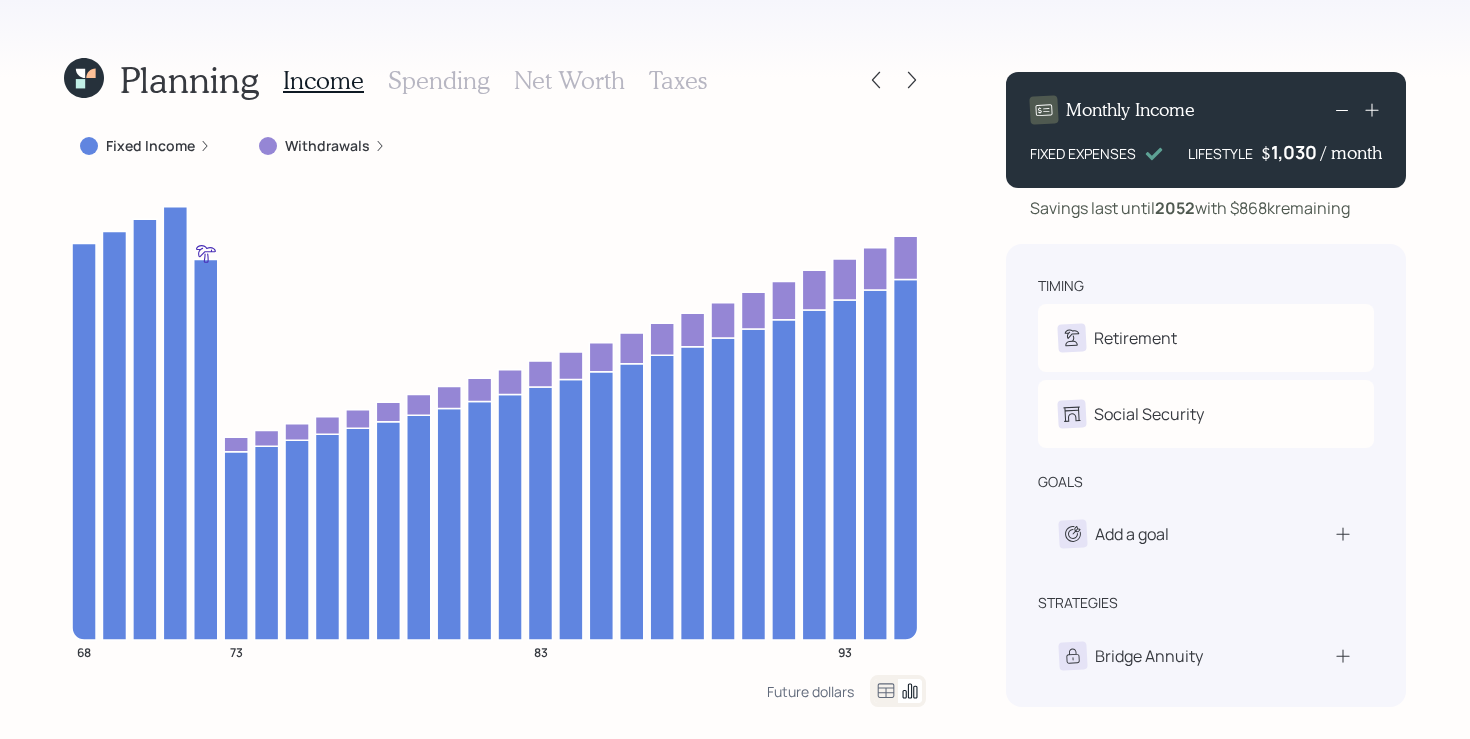 click on "Withdrawals" at bounding box center [327, 146] 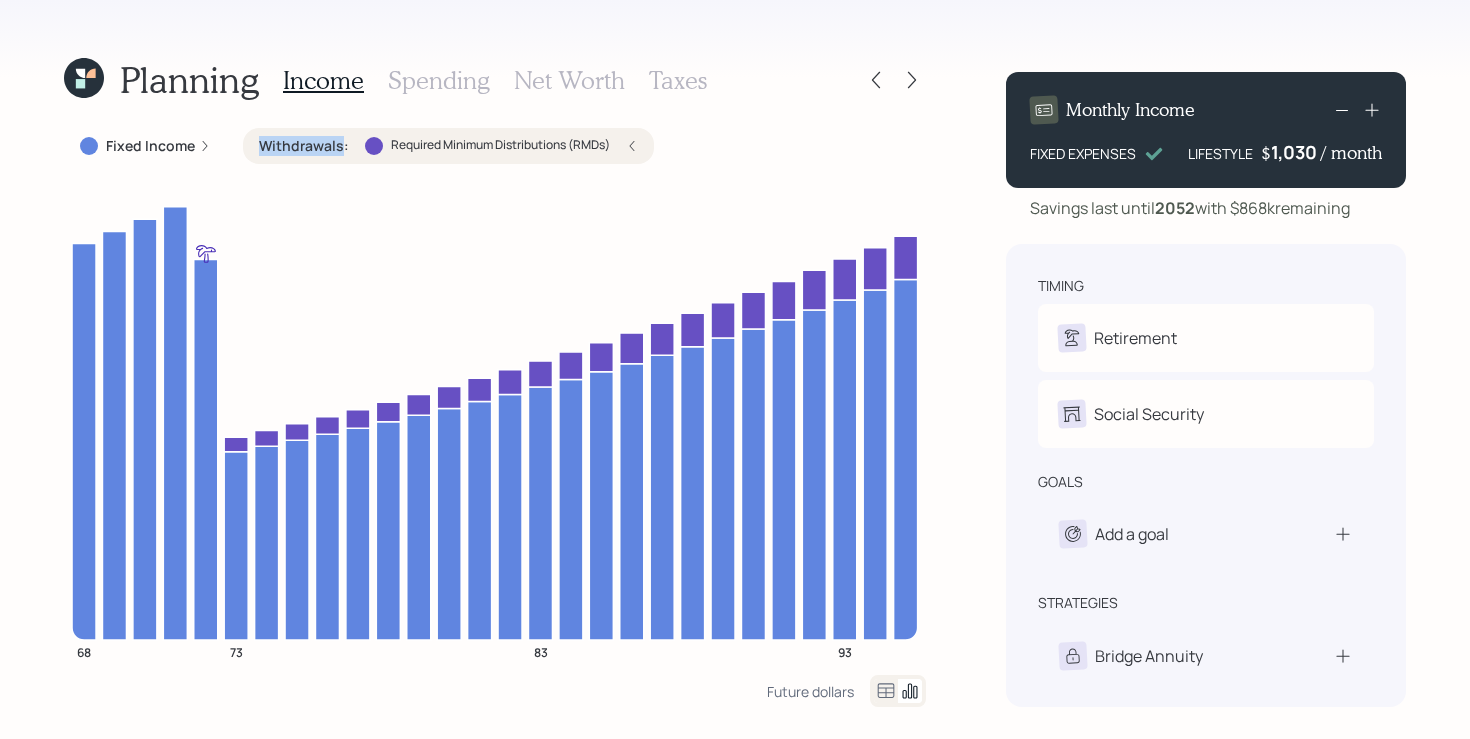 click on "Withdrawals :" at bounding box center [304, 146] 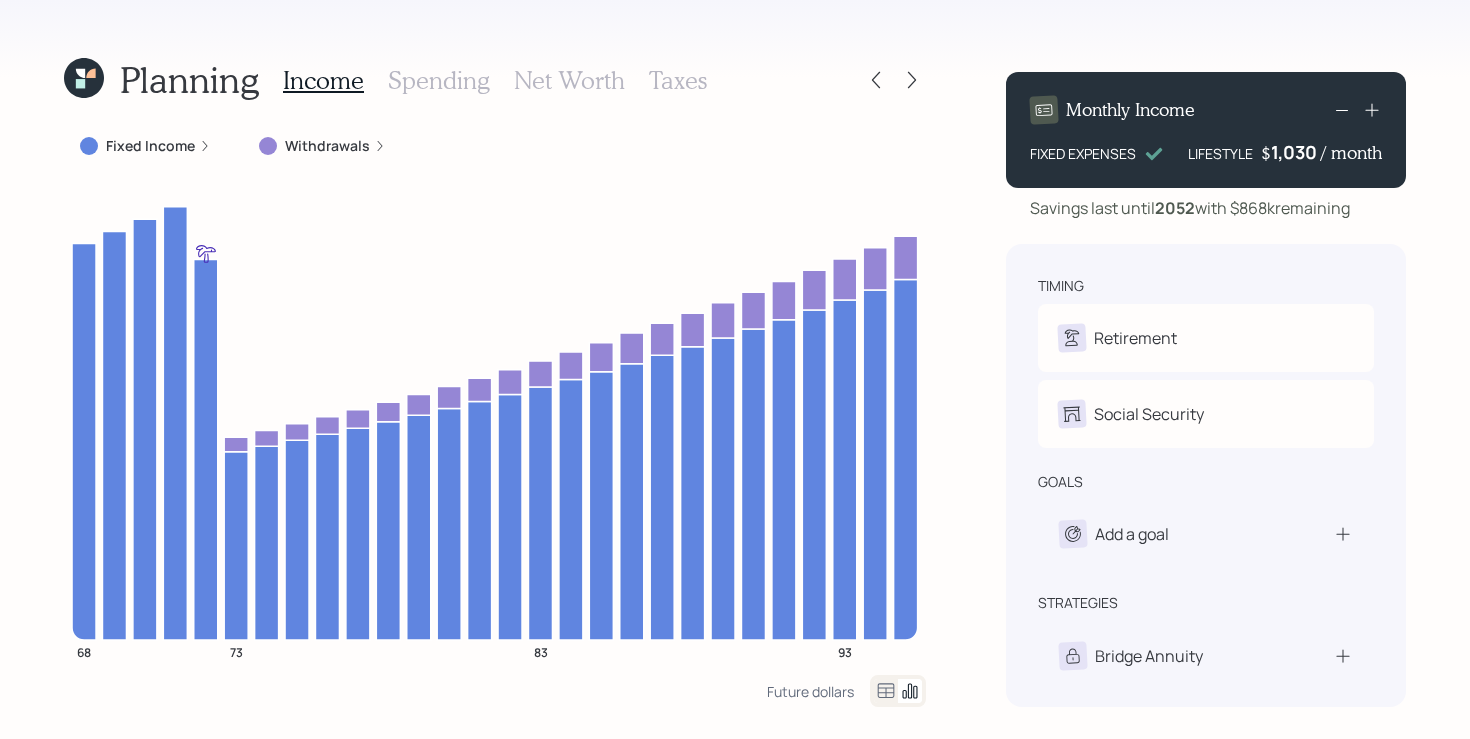 click on "Planning Income Spending Net Worth Taxes Fixed Income Withdrawals 68 73 83 93 Future dollars Monthly Income FIXED EXPENSES LIFESTYLE $ 1,030 / month Savings last until 2052 with $868k remaining timing Retirement S Retire at 71y 10m Social Security S Receiving goals Add a goal strategies Bridge Annuity Lifetime Income Annuity" at bounding box center [735, 369] 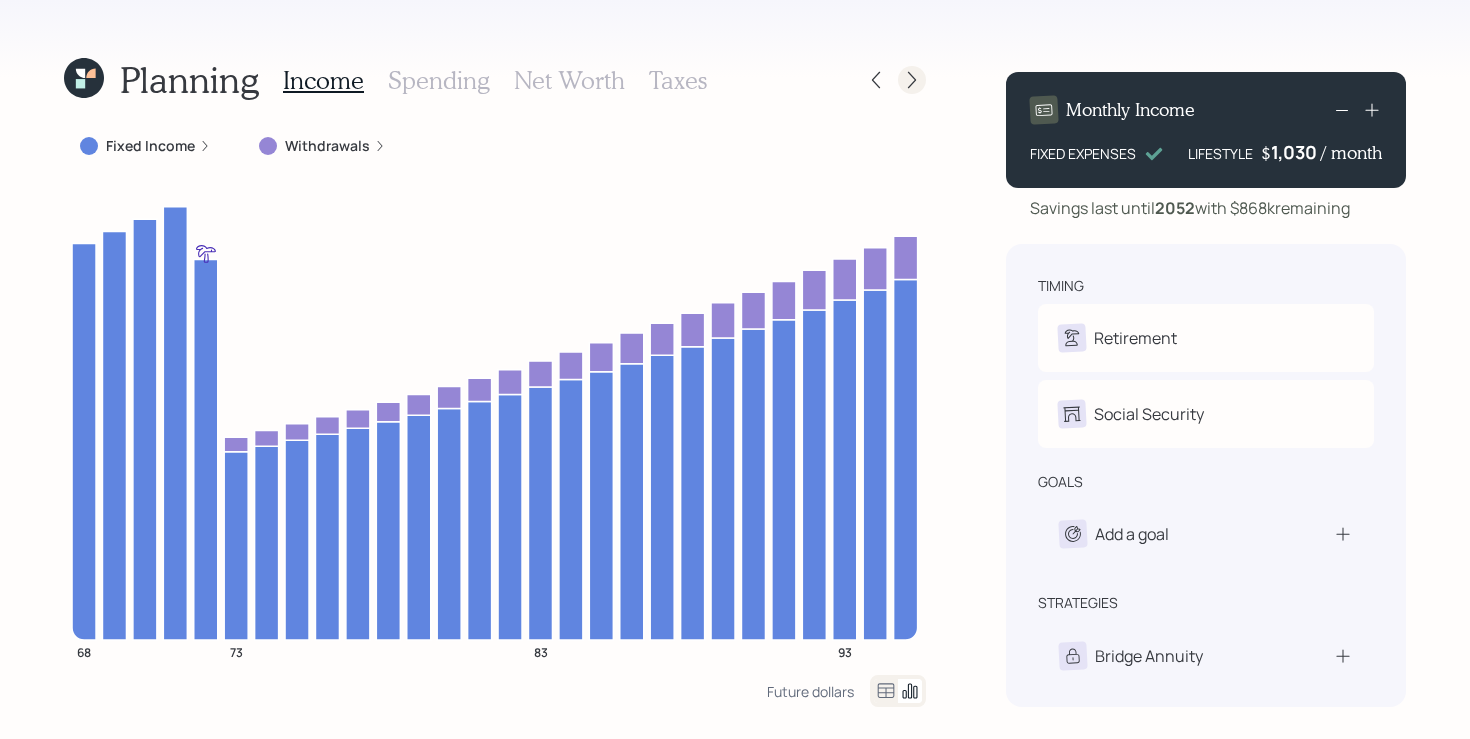 click 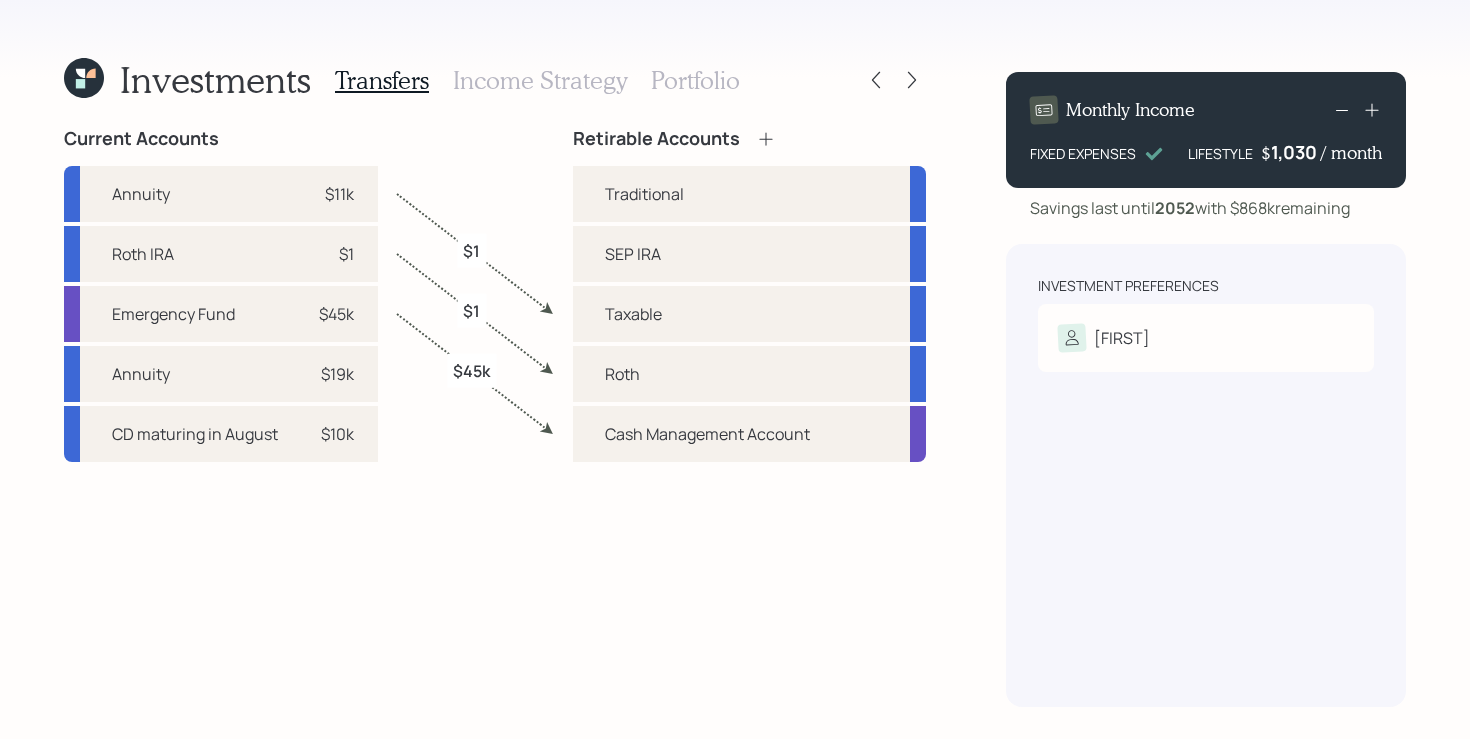click on "Portfolio" at bounding box center (695, 80) 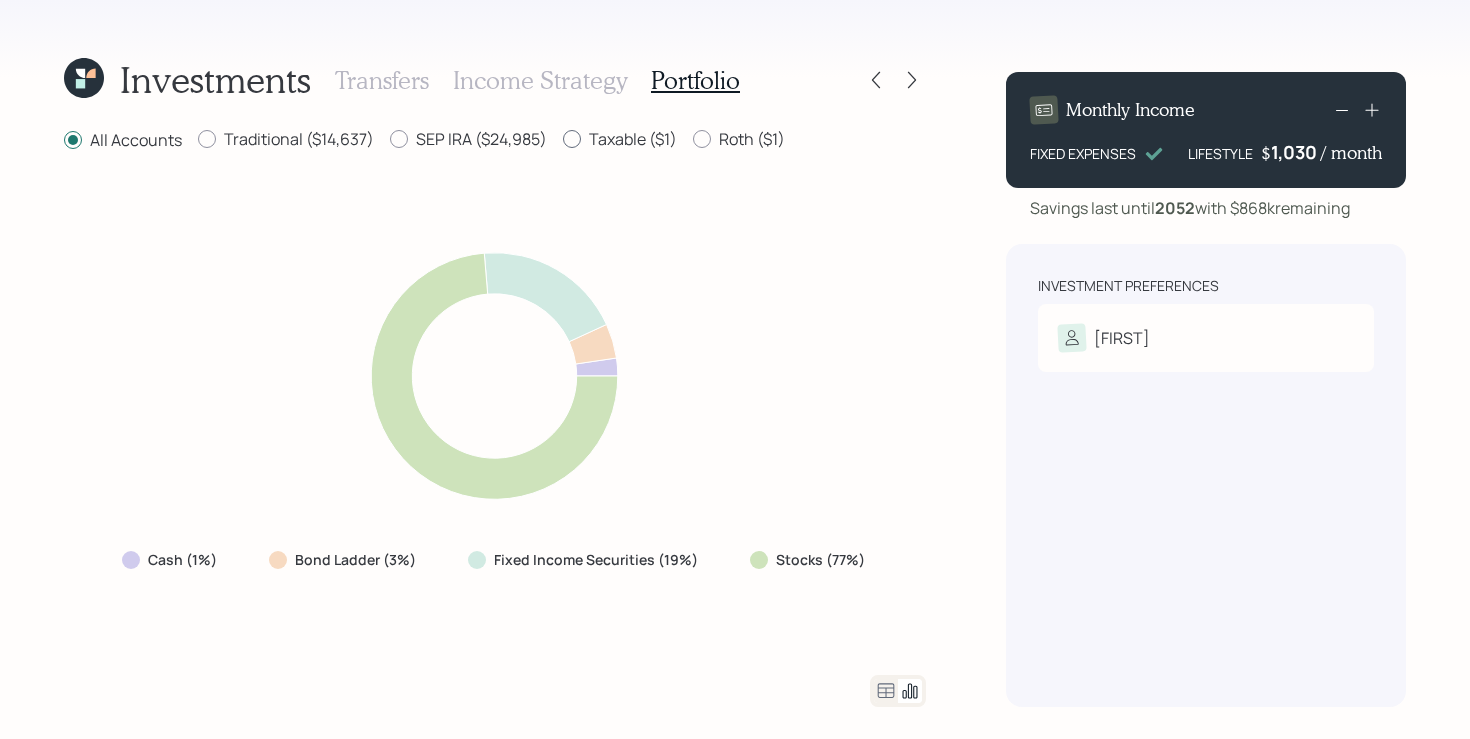 click on "Taxable ($1)" at bounding box center (620, 139) 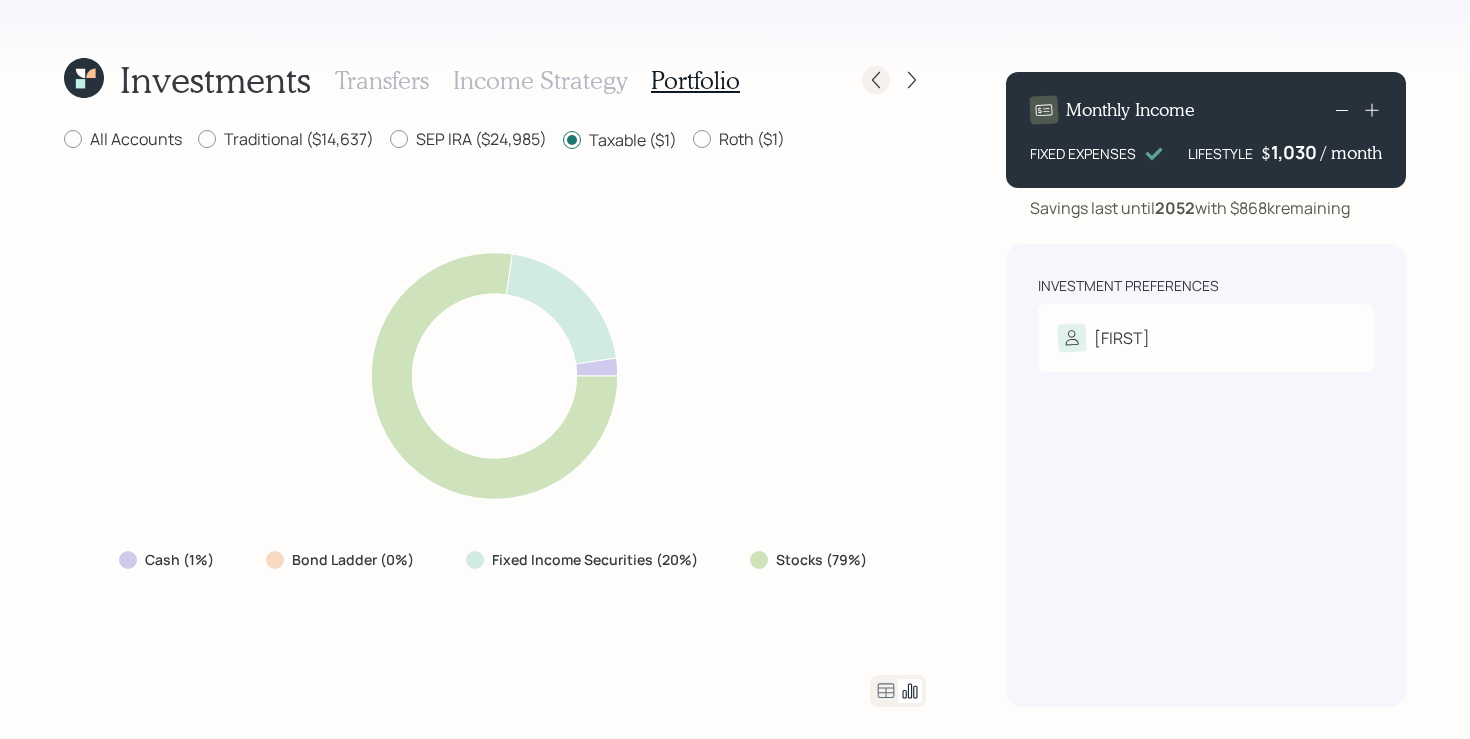 click 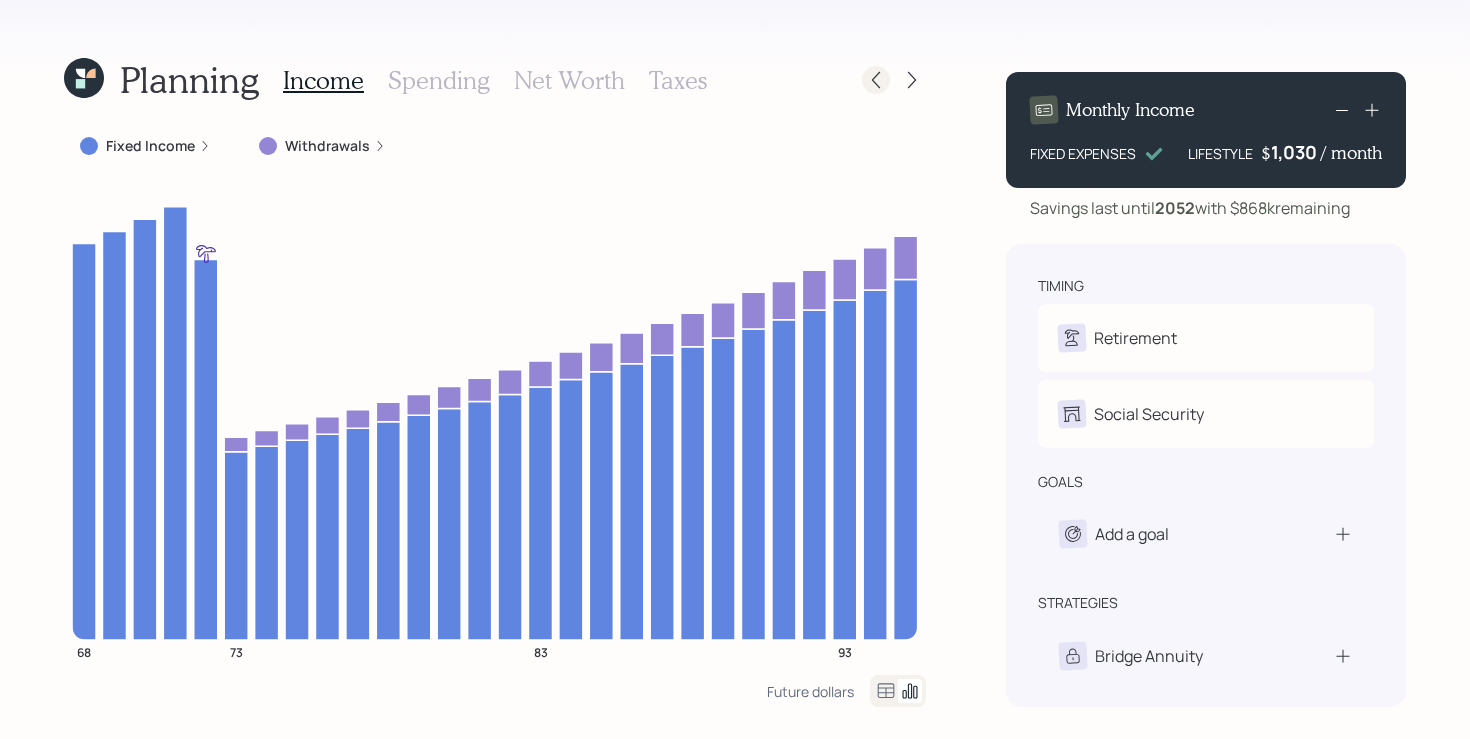 click 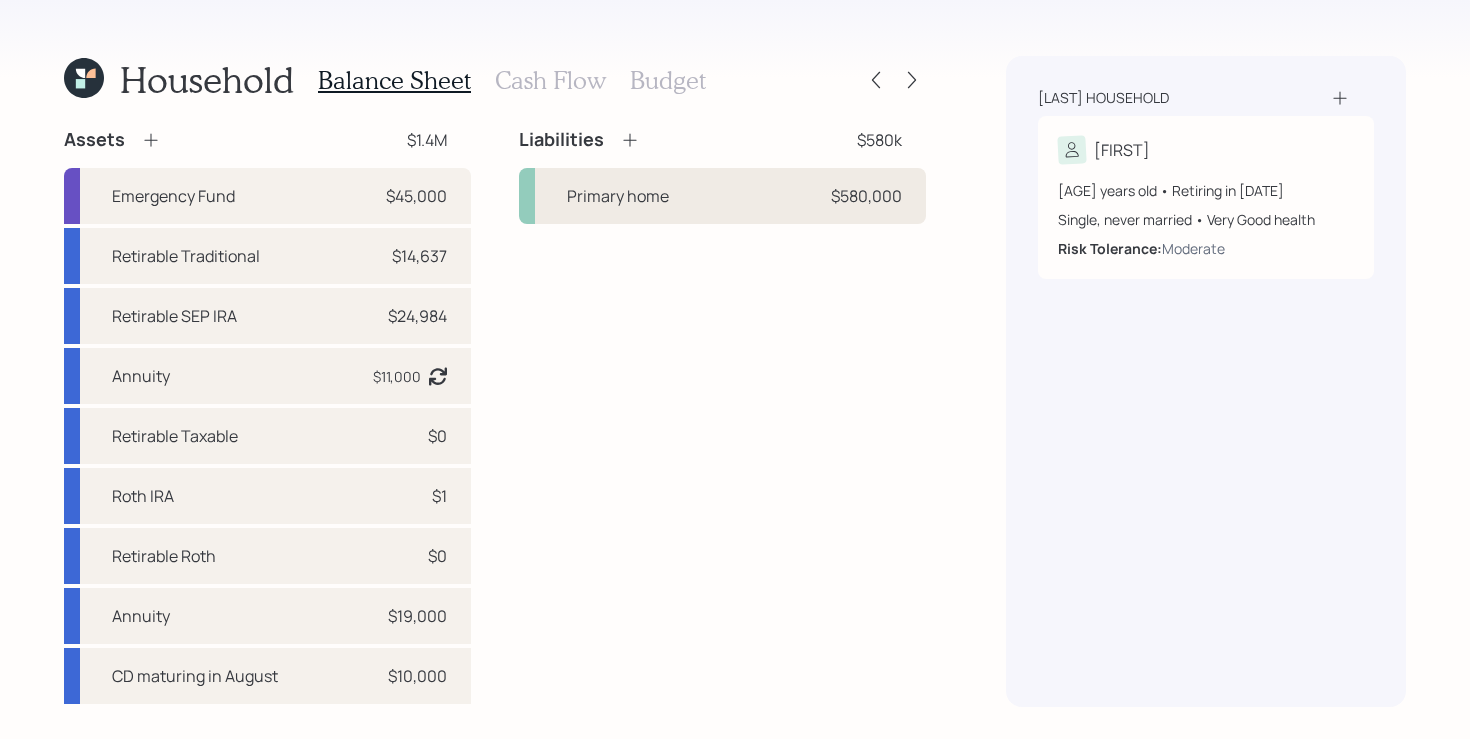 click on "Primary home $580,000" at bounding box center (722, 196) 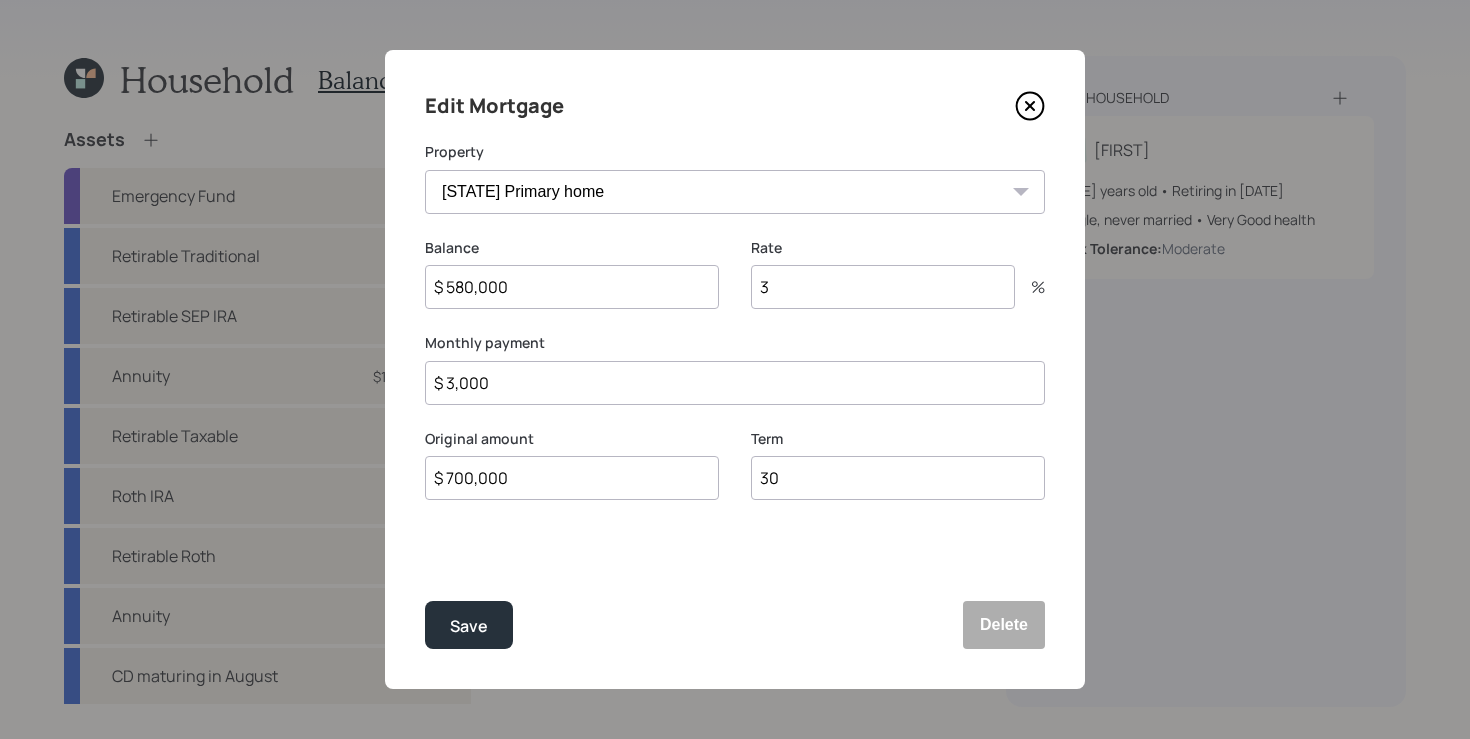 click 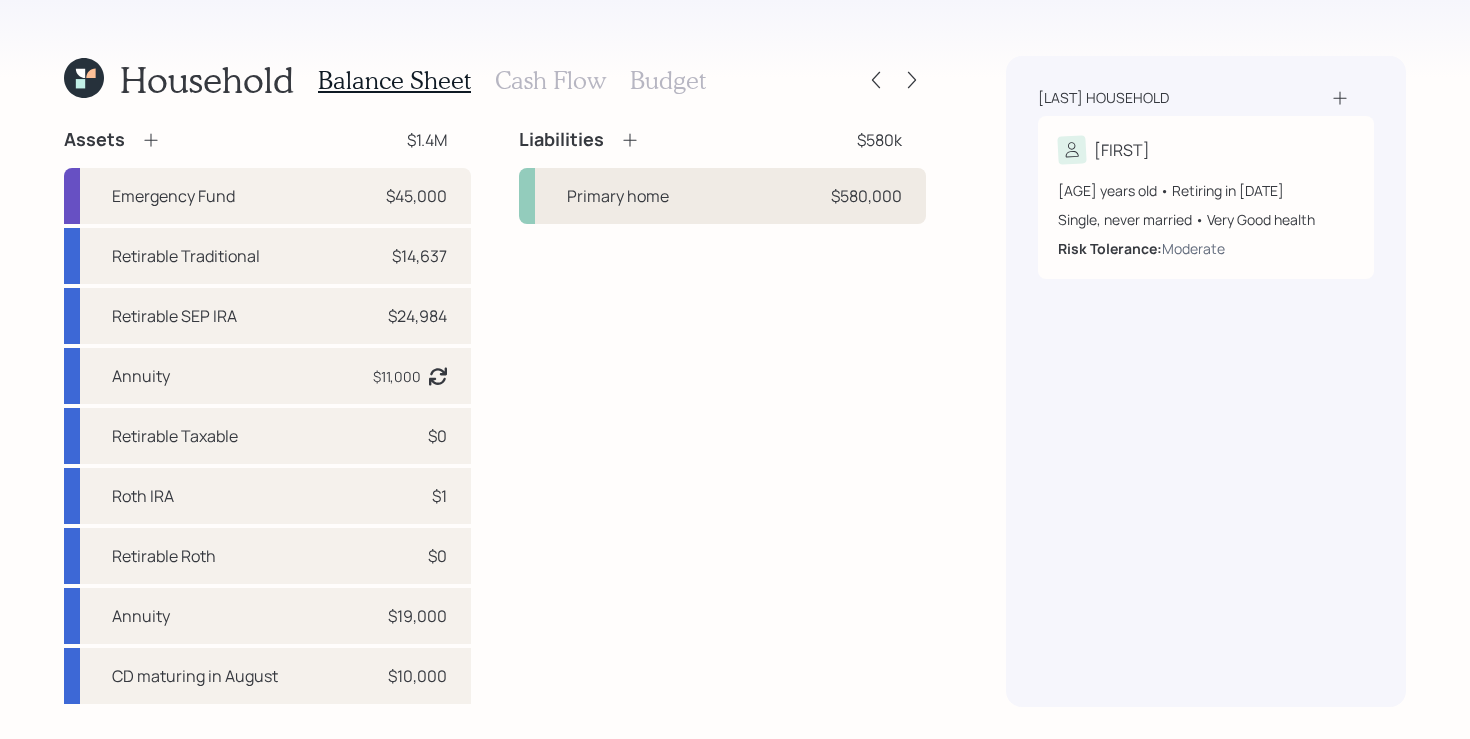click on "Primary home $580,000" at bounding box center (722, 196) 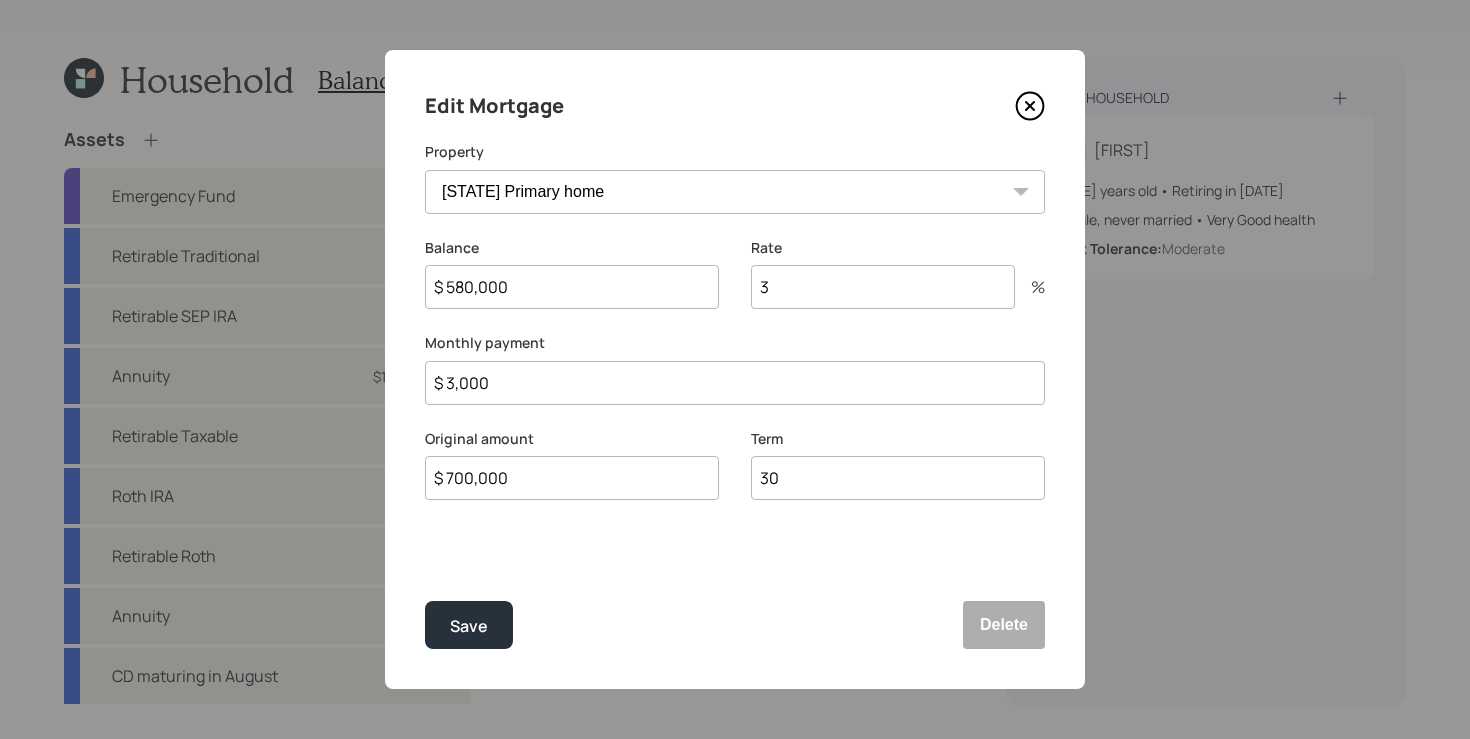 click on "$ 3,000" at bounding box center [735, 383] 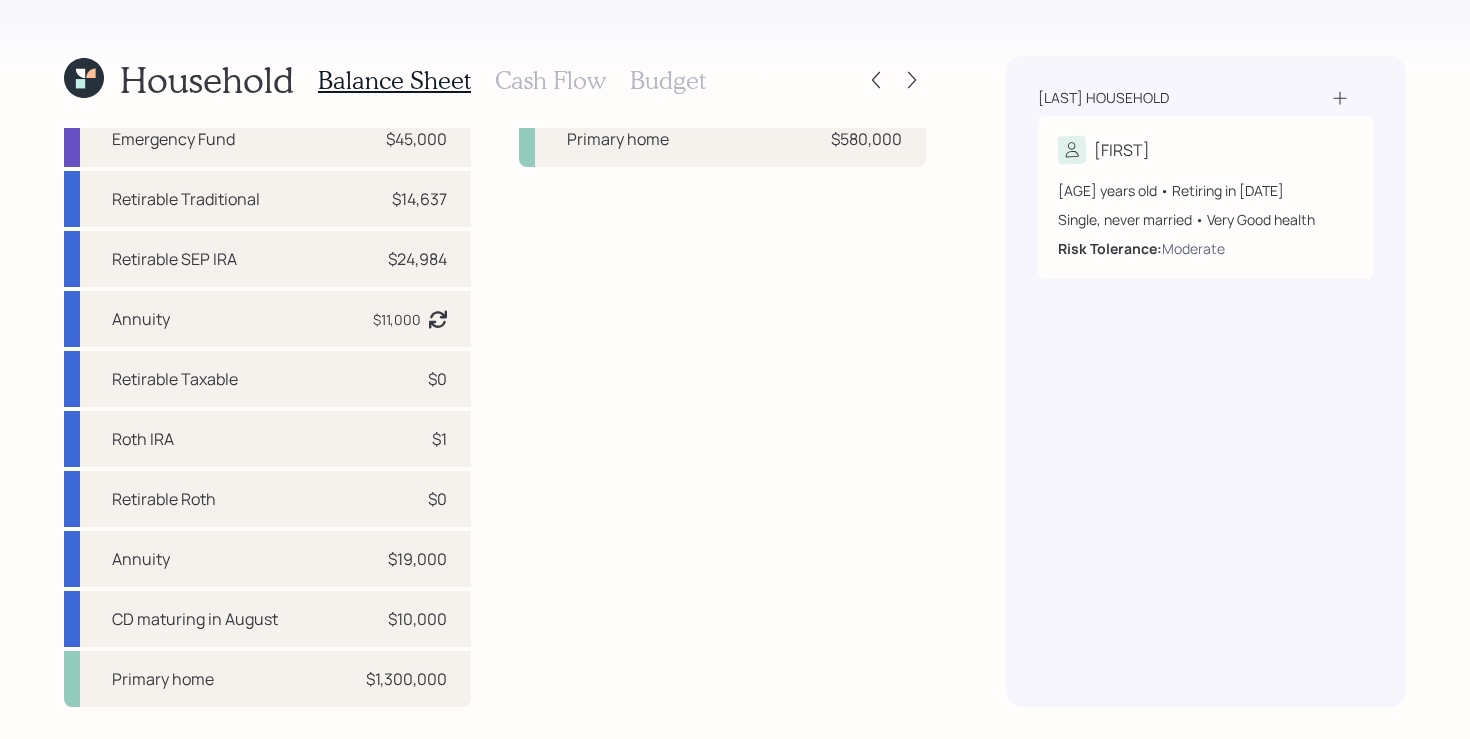scroll, scrollTop: 56, scrollLeft: 0, axis: vertical 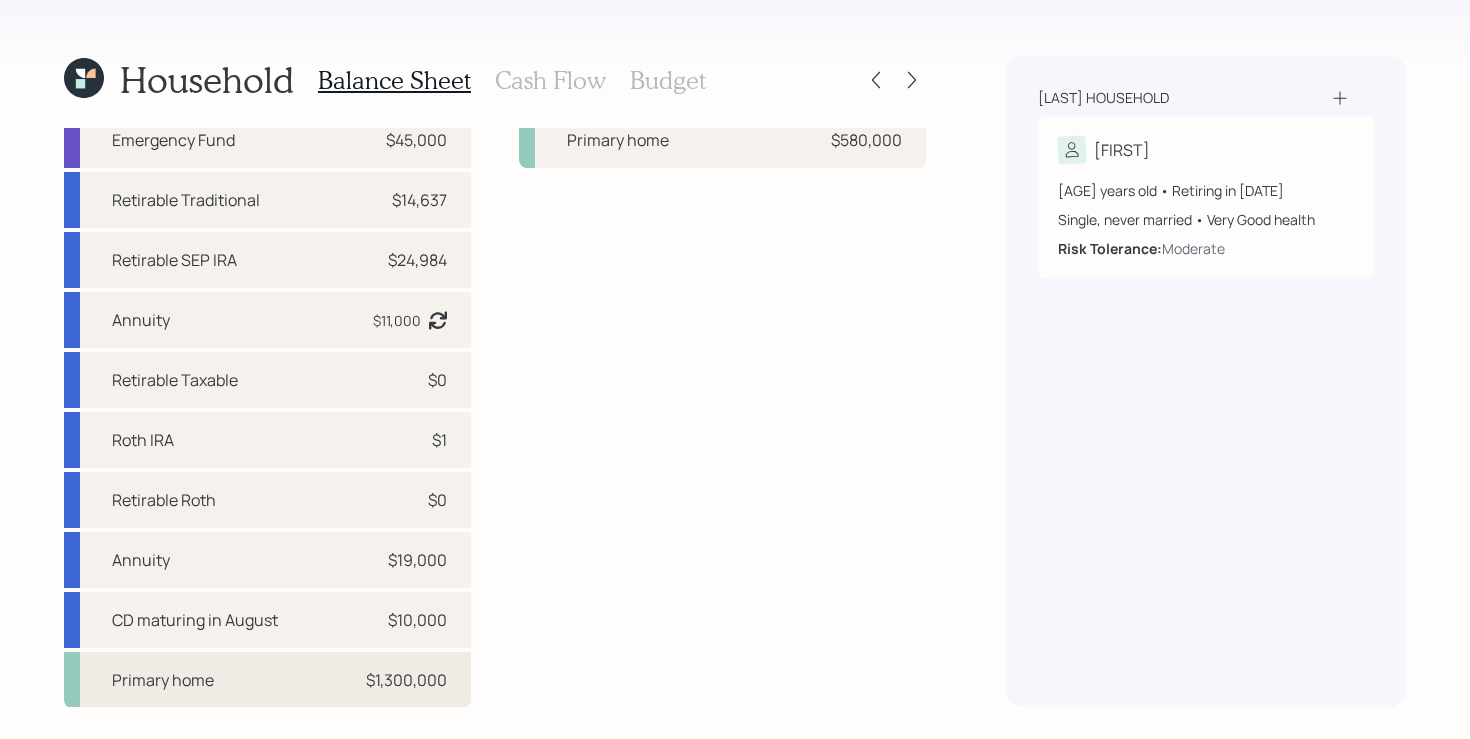 click on "Primary home $1,300,000" at bounding box center [267, 680] 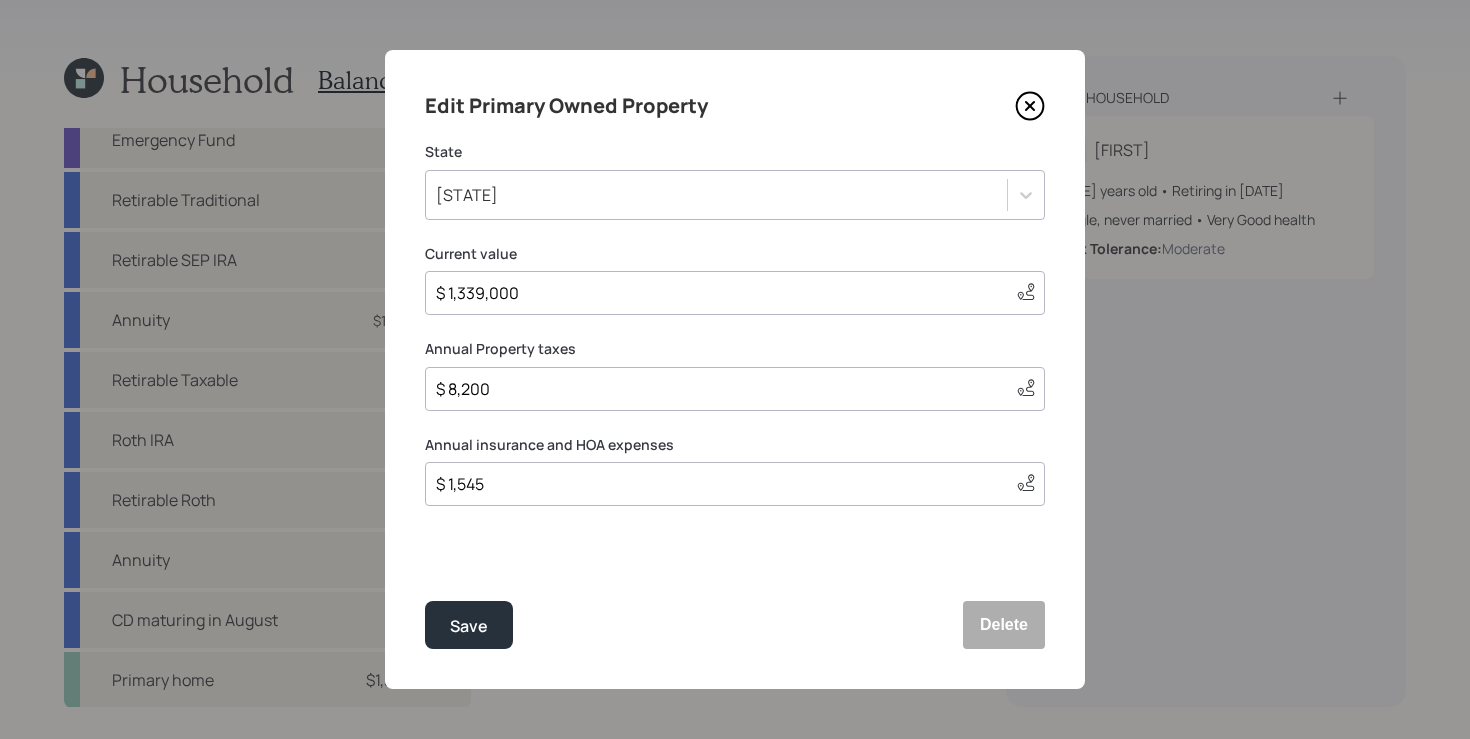 click 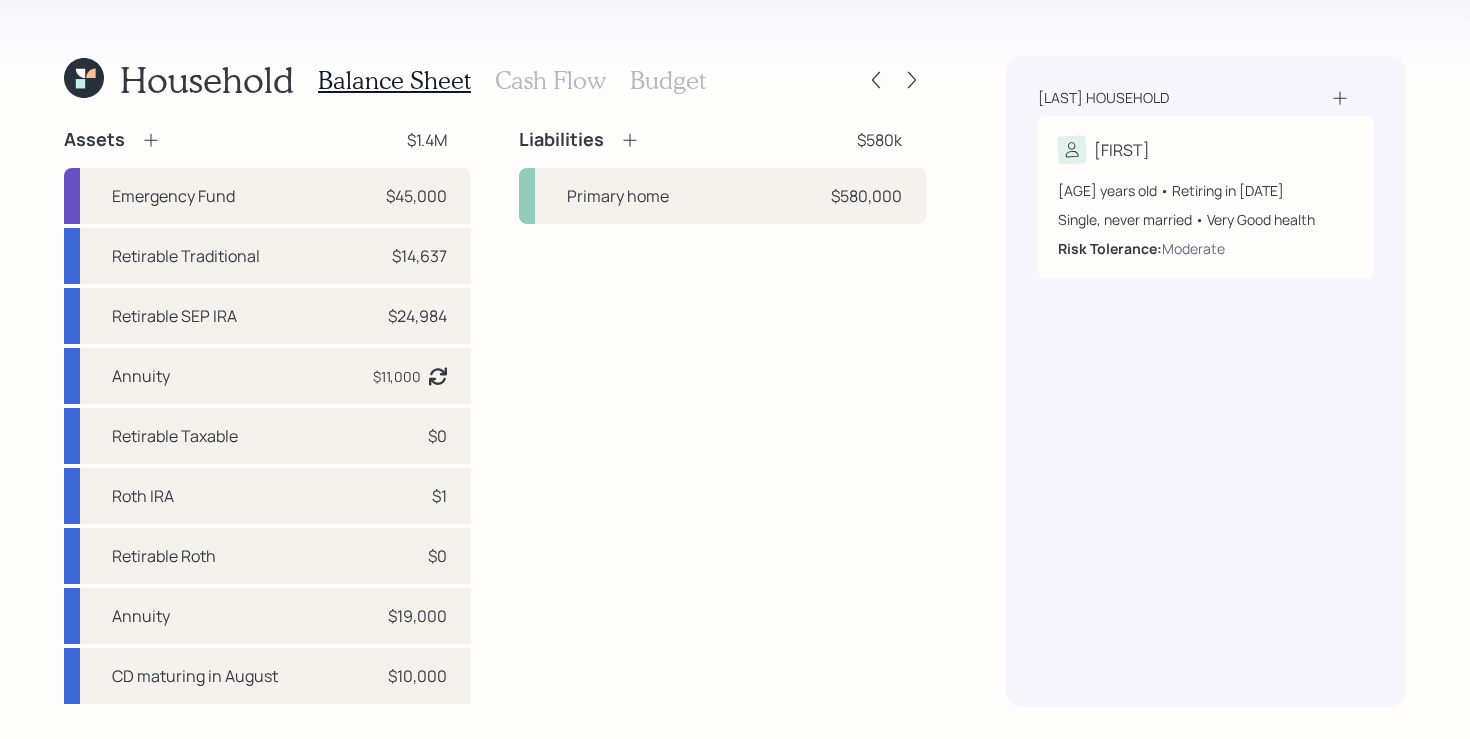 scroll, scrollTop: 1, scrollLeft: 0, axis: vertical 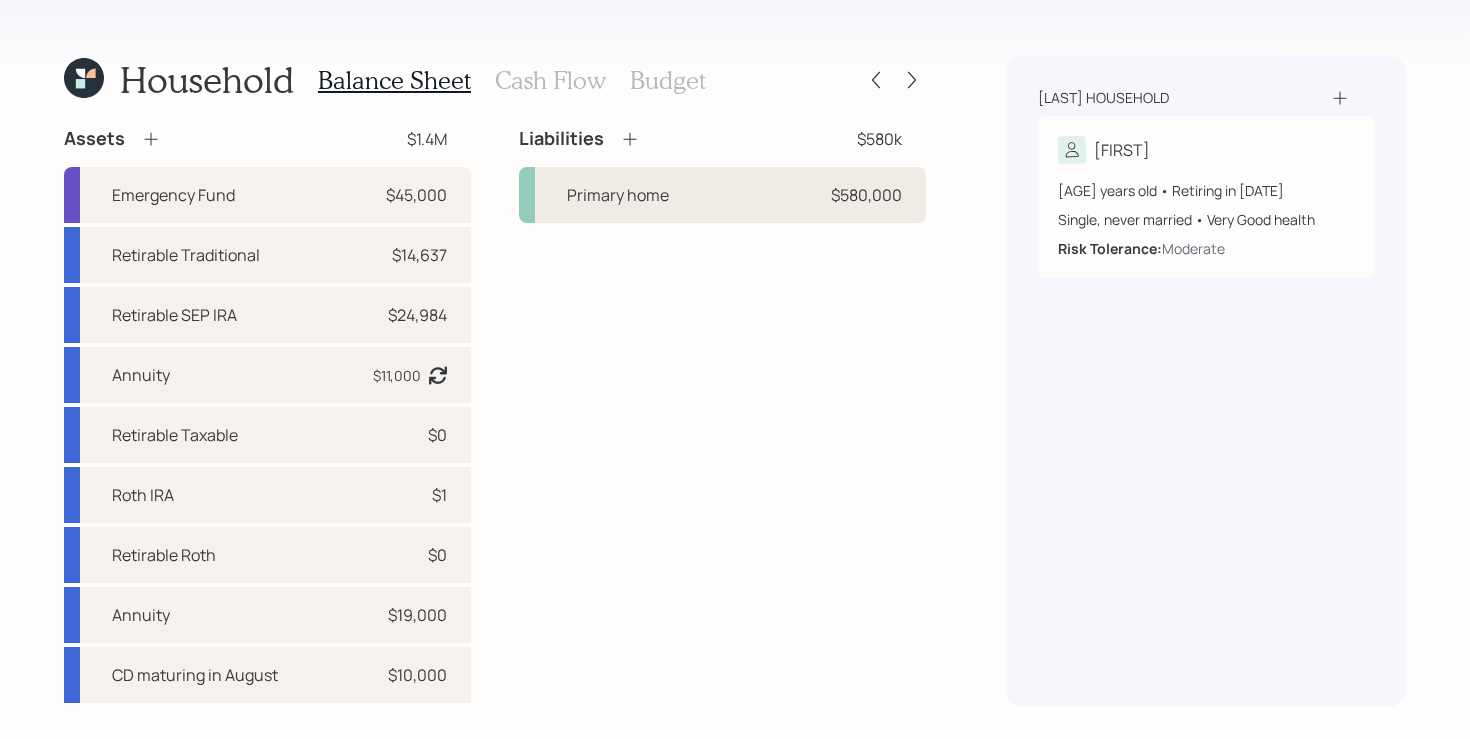 click on "Primary home $580,000" at bounding box center (722, 195) 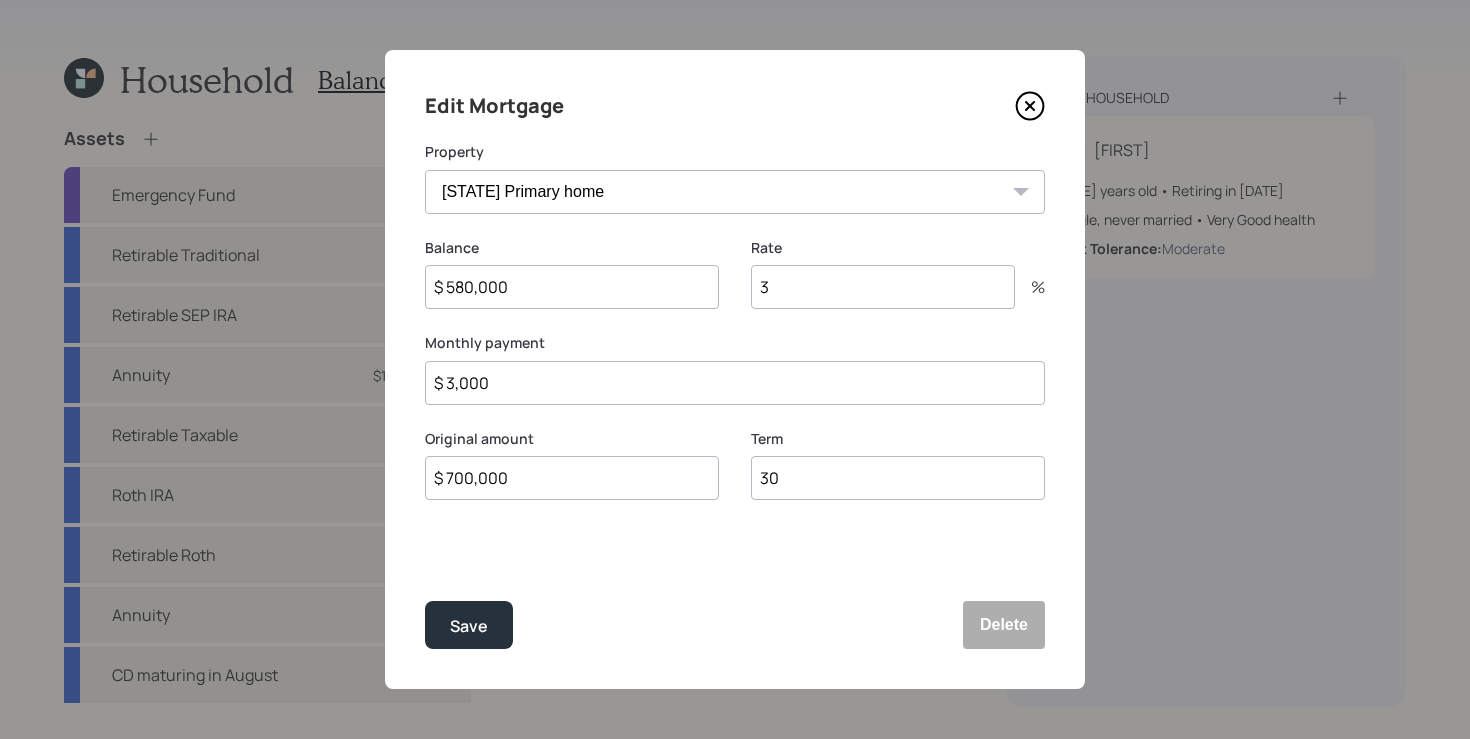 click on "$ 3,000" at bounding box center (735, 383) 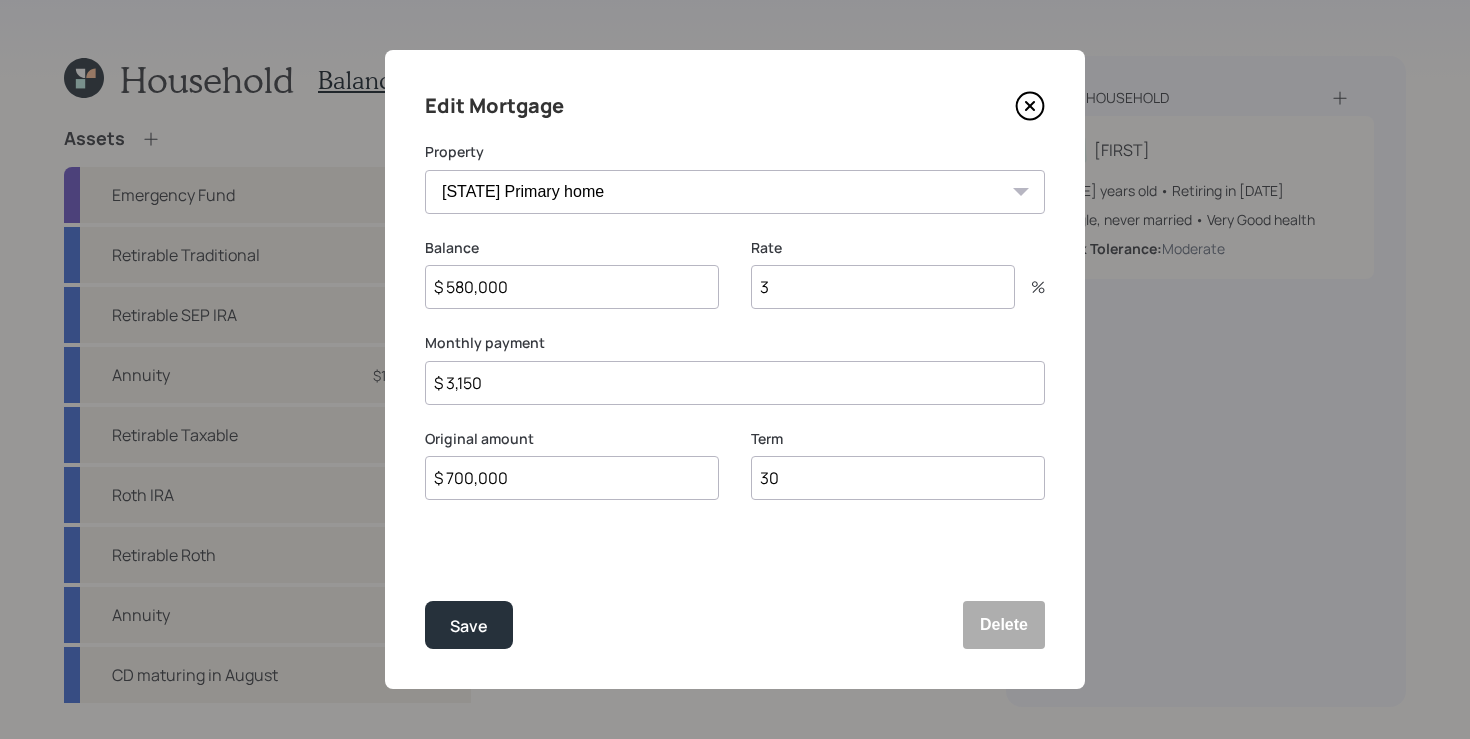 type on "$ 3,150" 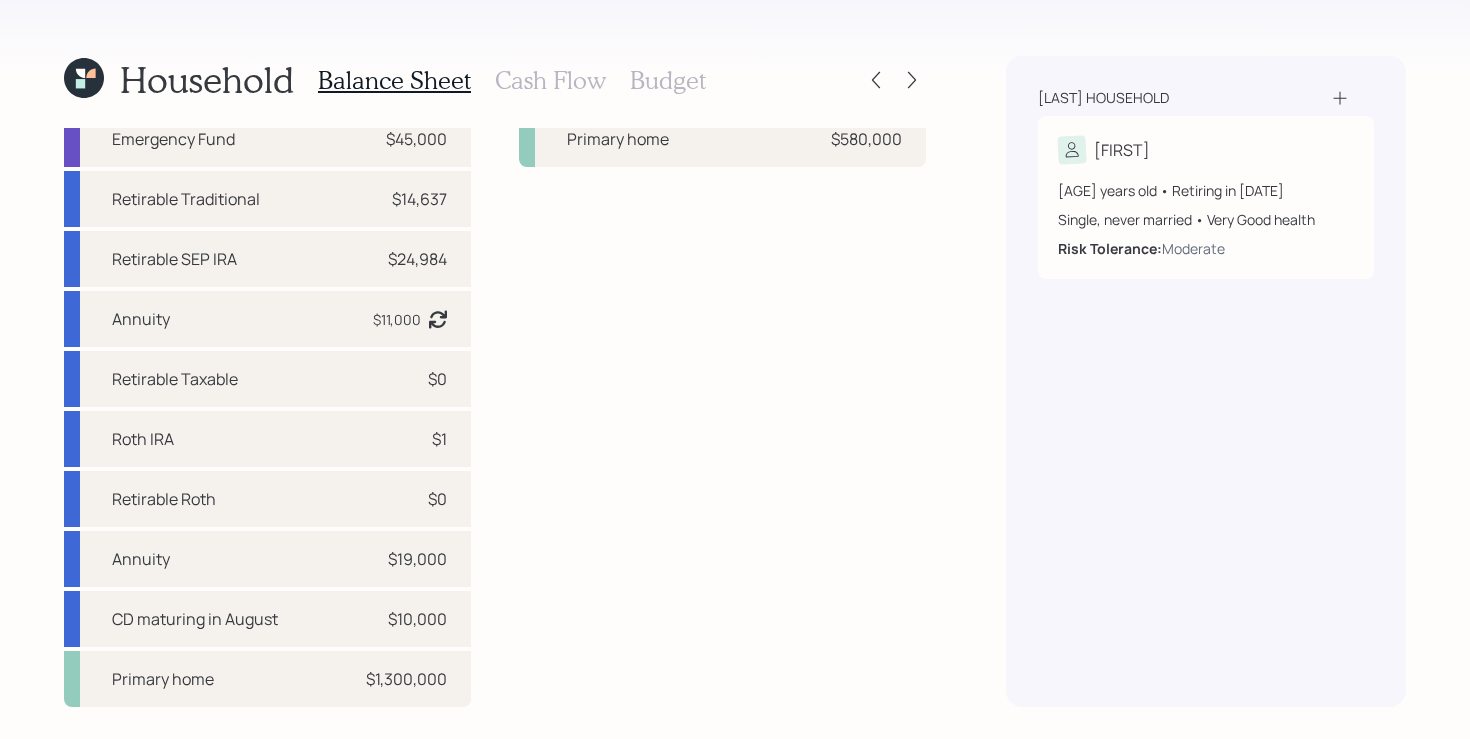 scroll, scrollTop: 52, scrollLeft: 0, axis: vertical 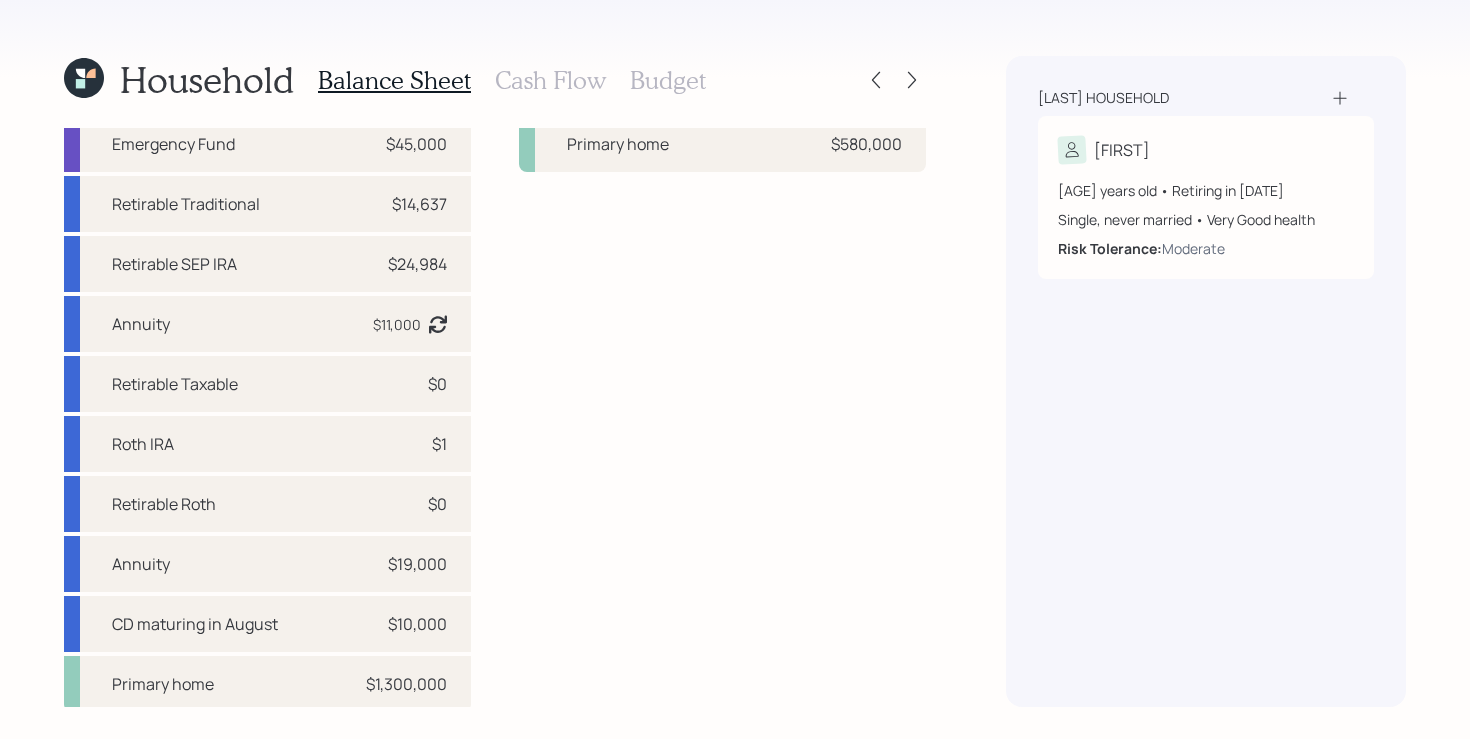 click on "Liabilities $580k Primary home $580,000" at bounding box center (722, 394) 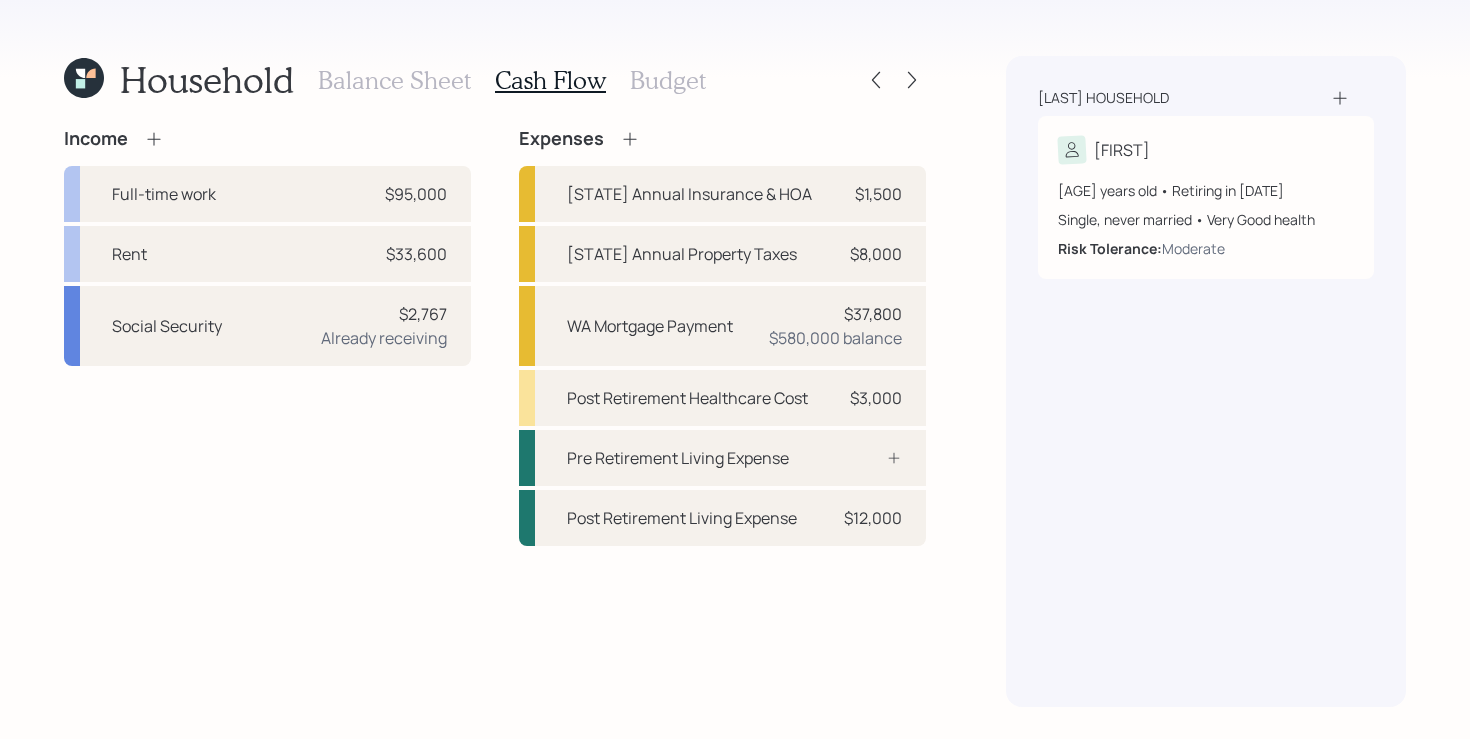 click on "Income Full-time work $95,000 Rent $33,600 Social Security $2,767 Already receiving Expenses [STATE] Annual Insurance & HOA $1,500 [STATE] Annual Property Taxes $8,000 [STATE] Mortgage Payment $37,800 $580,000 balance Post Retirement Healthcare Cost $3,000 Pre Retirement Living Expense Post Retirement Living Expense $12,000" at bounding box center (495, 337) 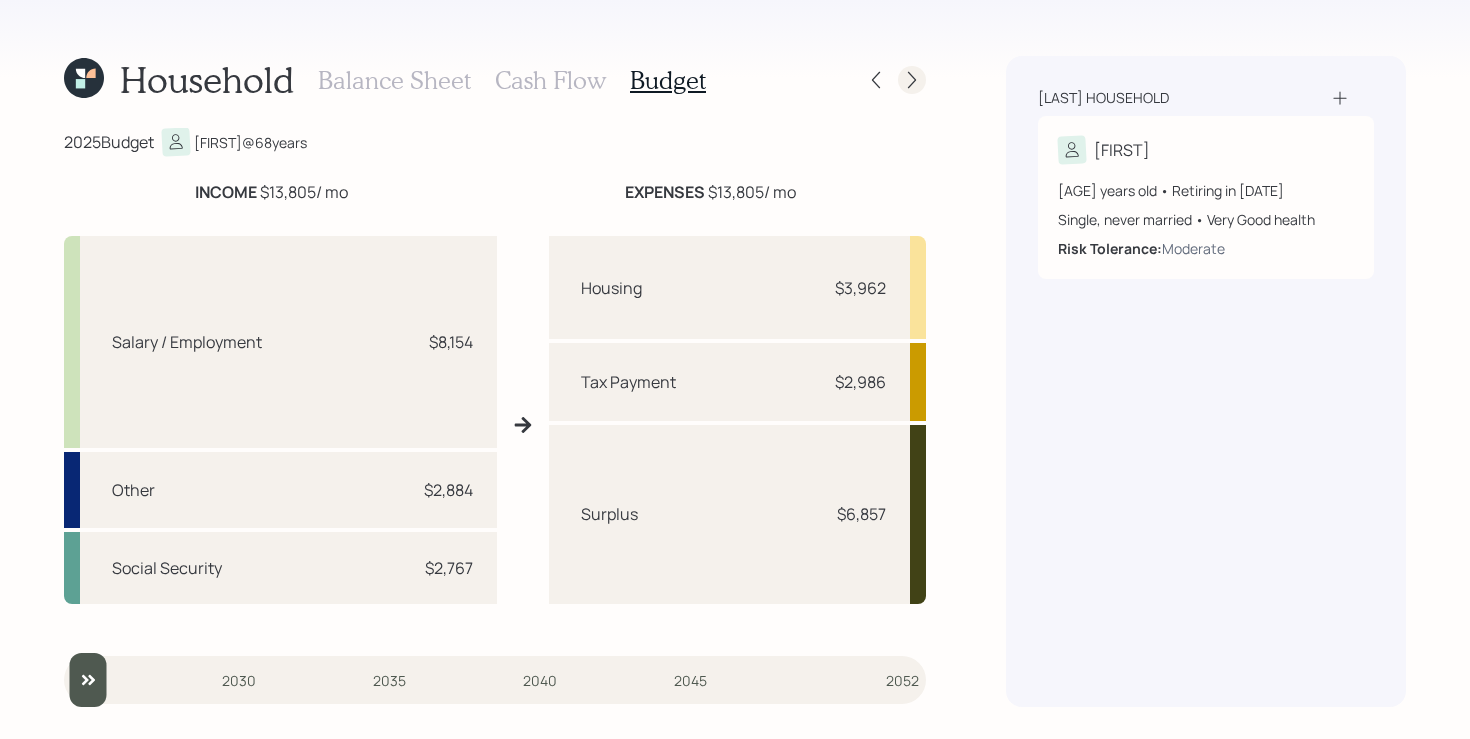 click 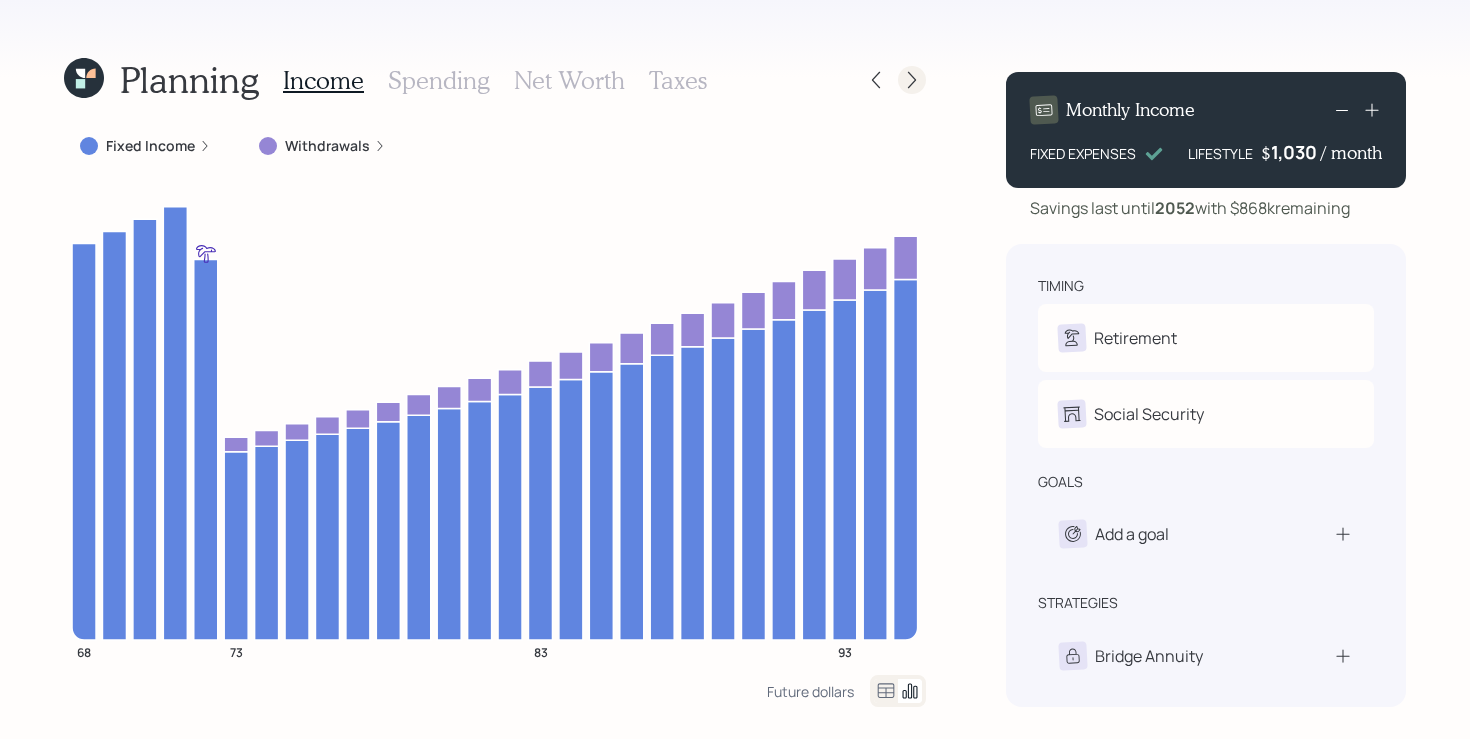 click 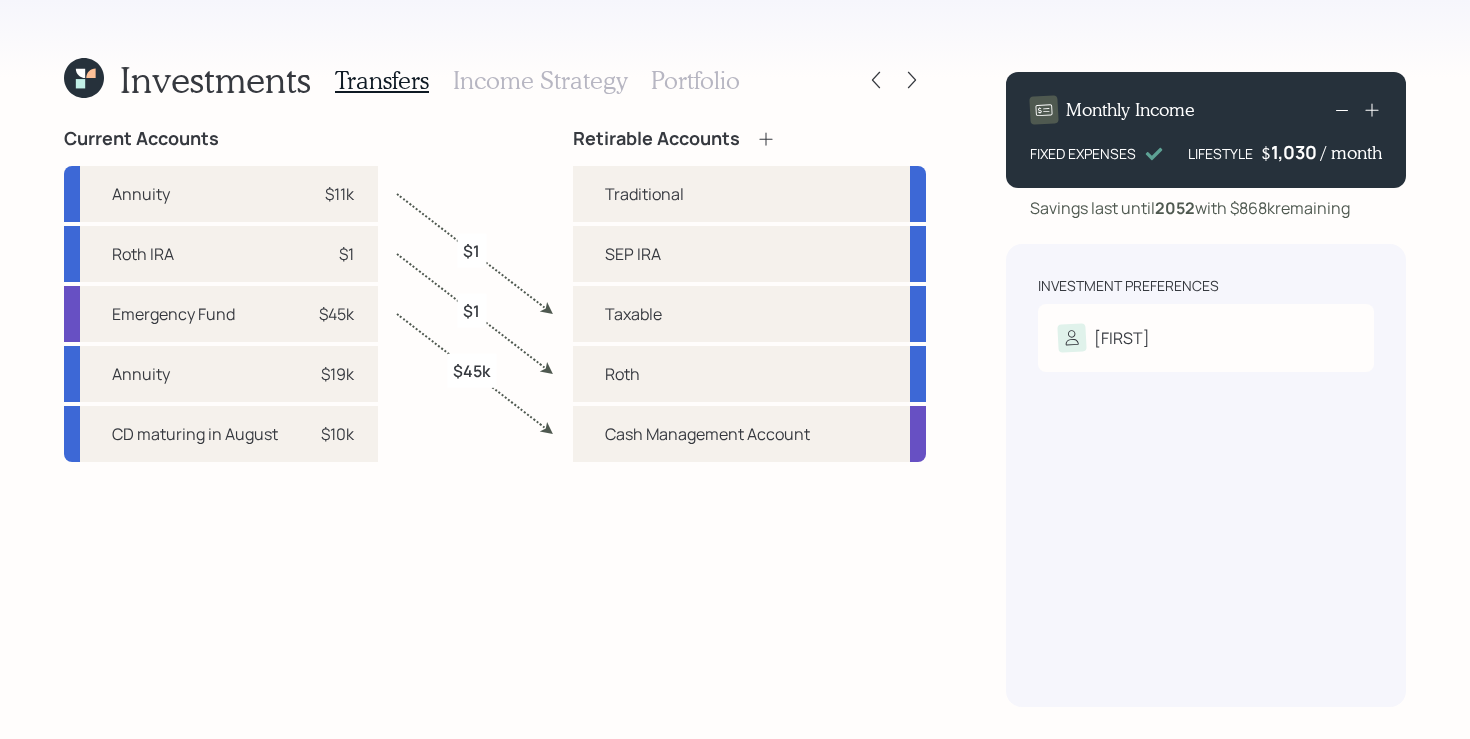 click on "Portfolio" at bounding box center (695, 80) 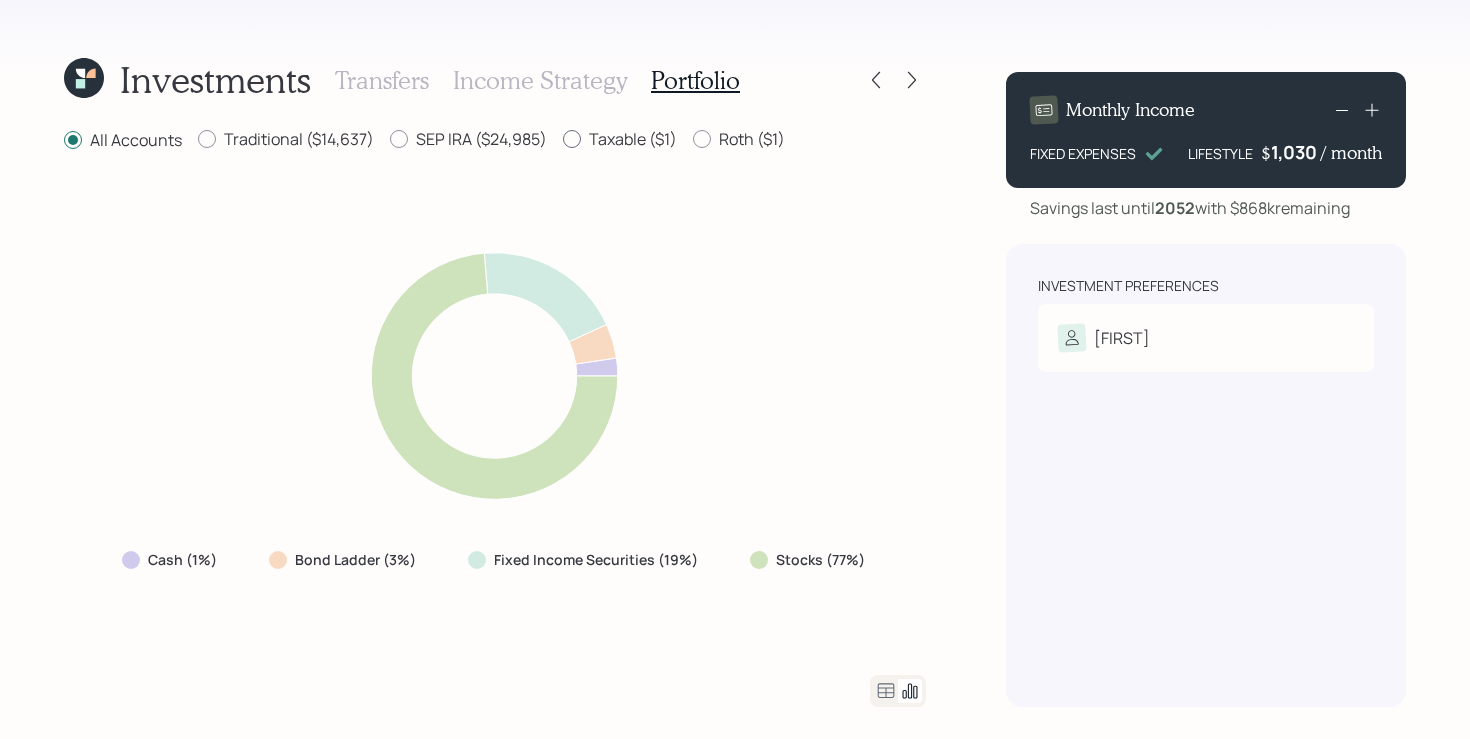click on "Taxable ($1)" at bounding box center [620, 139] 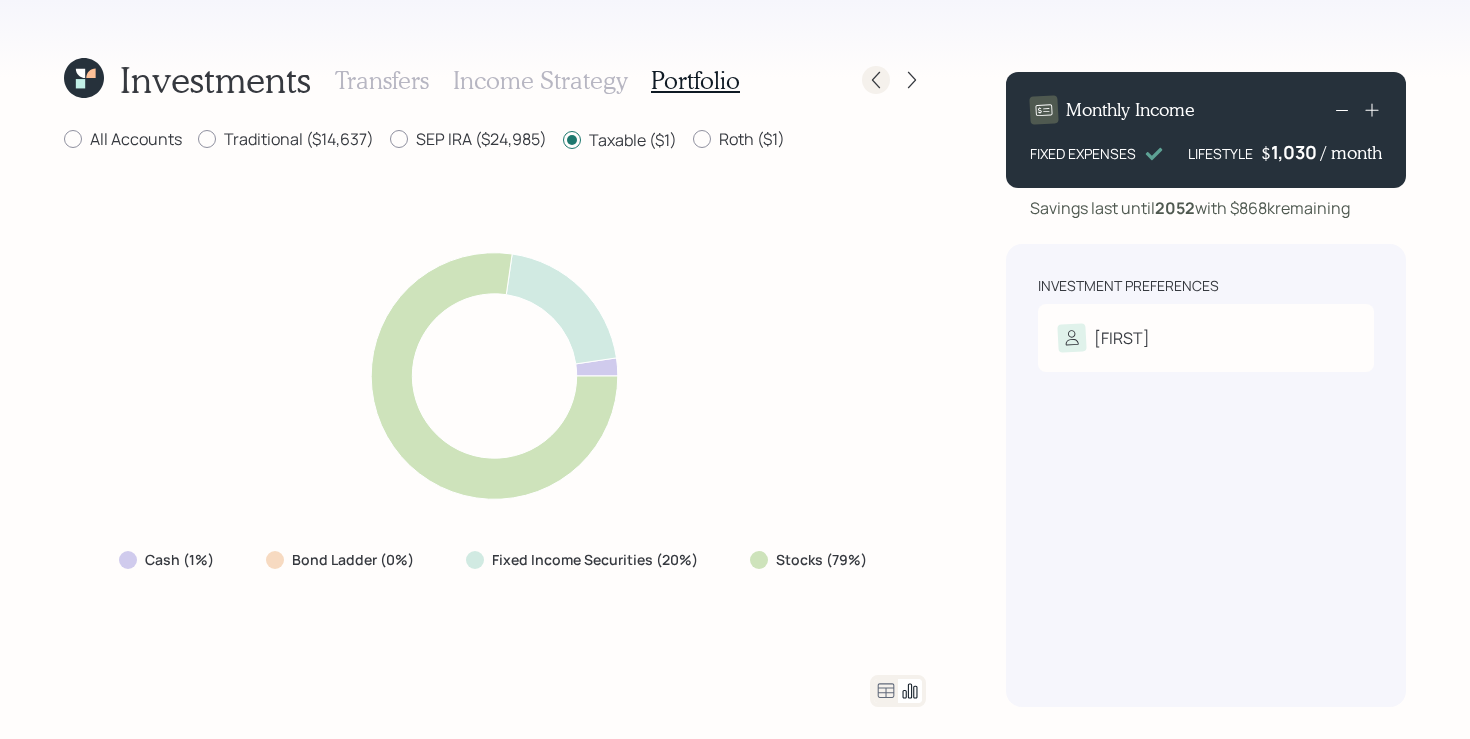 click 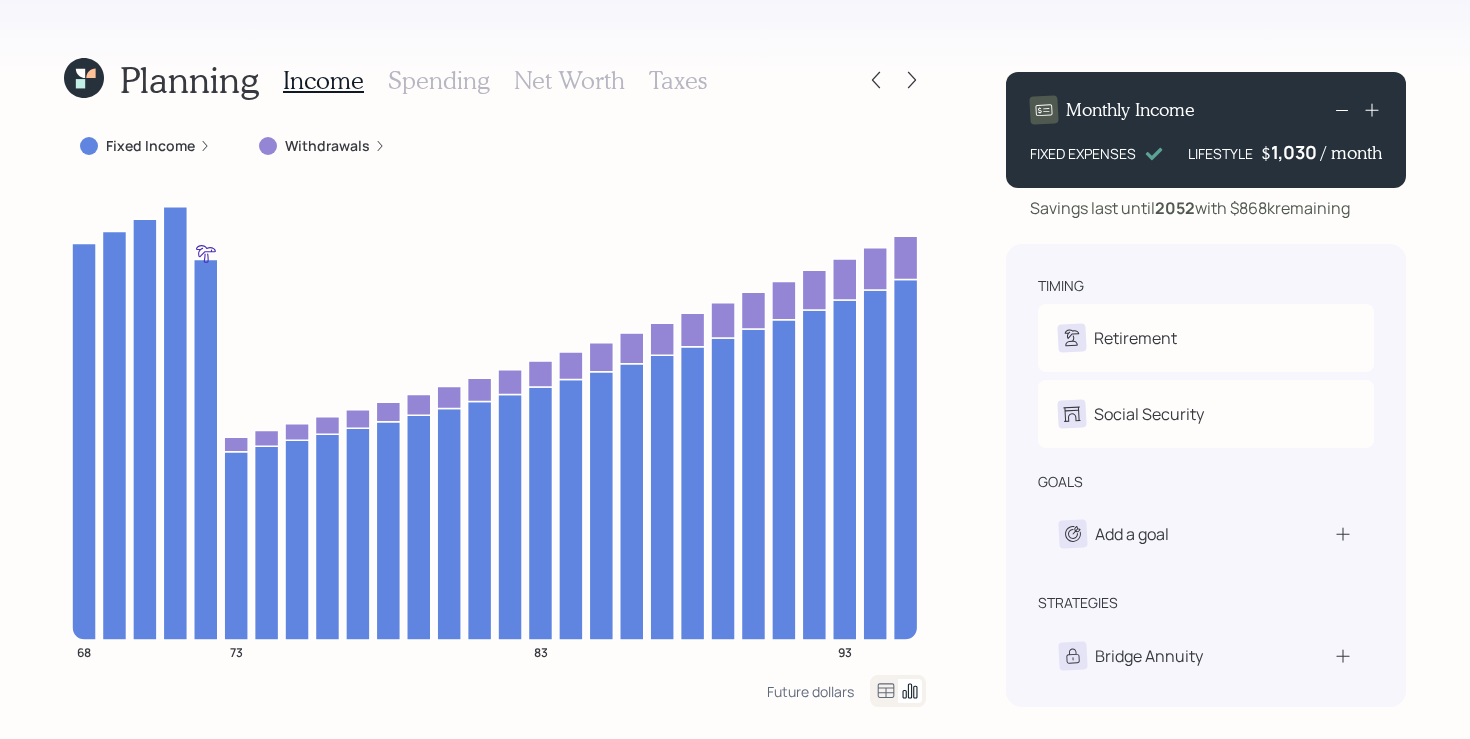 click on "Planning Income Spending Net Worth Taxes Fixed Income Withdrawals 68 73 83 93 Future dollars Monthly Income FIXED EXPENSES LIFESTYLE $ 1,030 / month Savings last until 2052 with $868k remaining timing Retirement S Retire at 71y 10m Social Security S Receiving goals Add a goal strategies Bridge Annuity Lifetime Income Annuity" at bounding box center [735, 369] 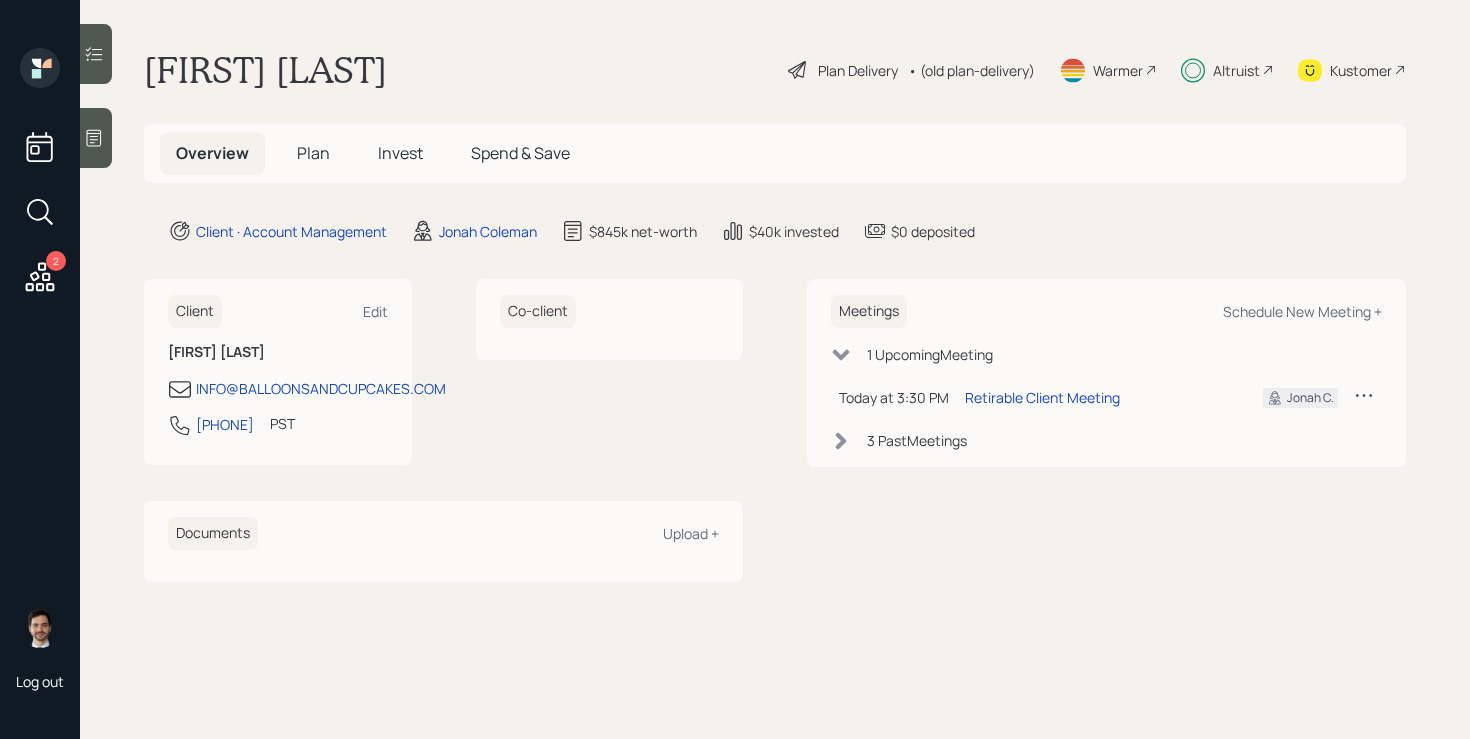 click on "Plan Delivery" at bounding box center (858, 70) 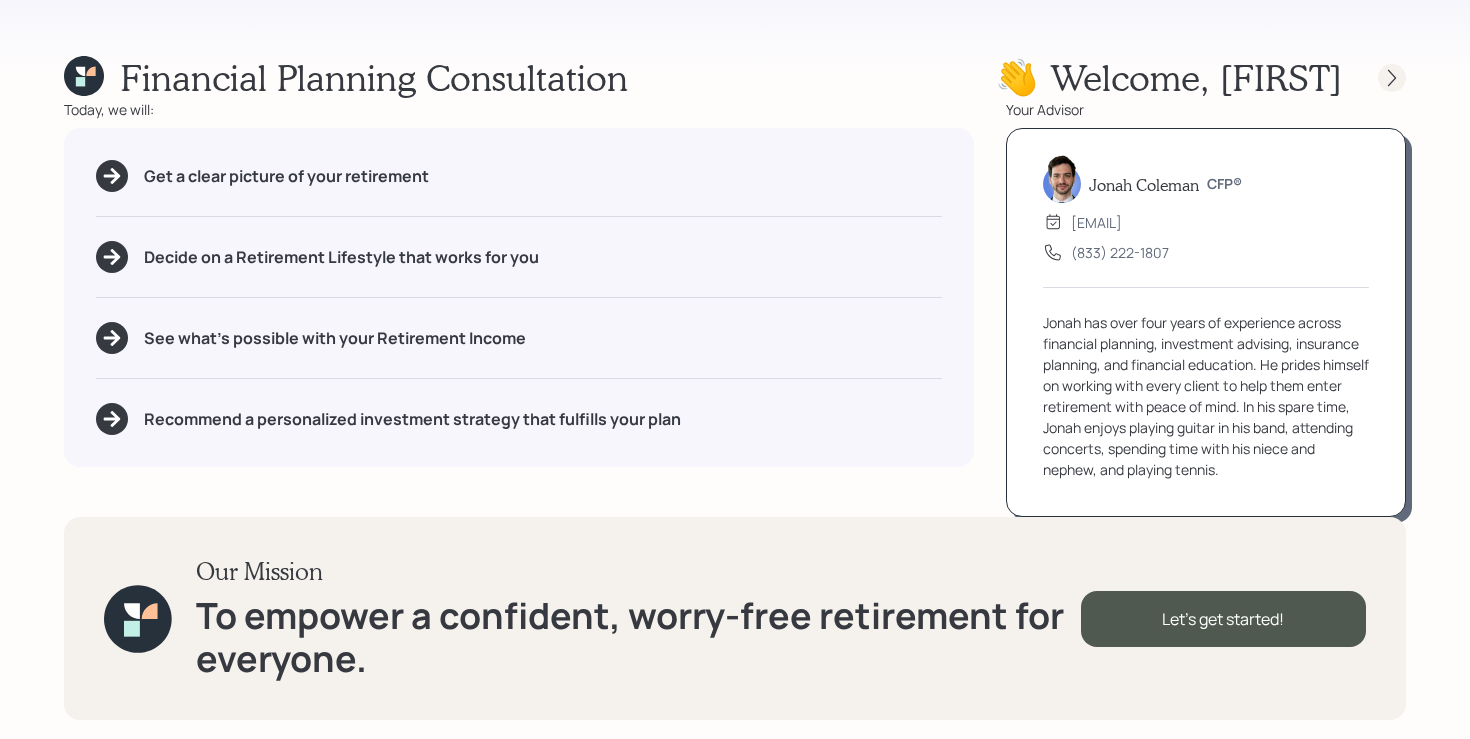 click 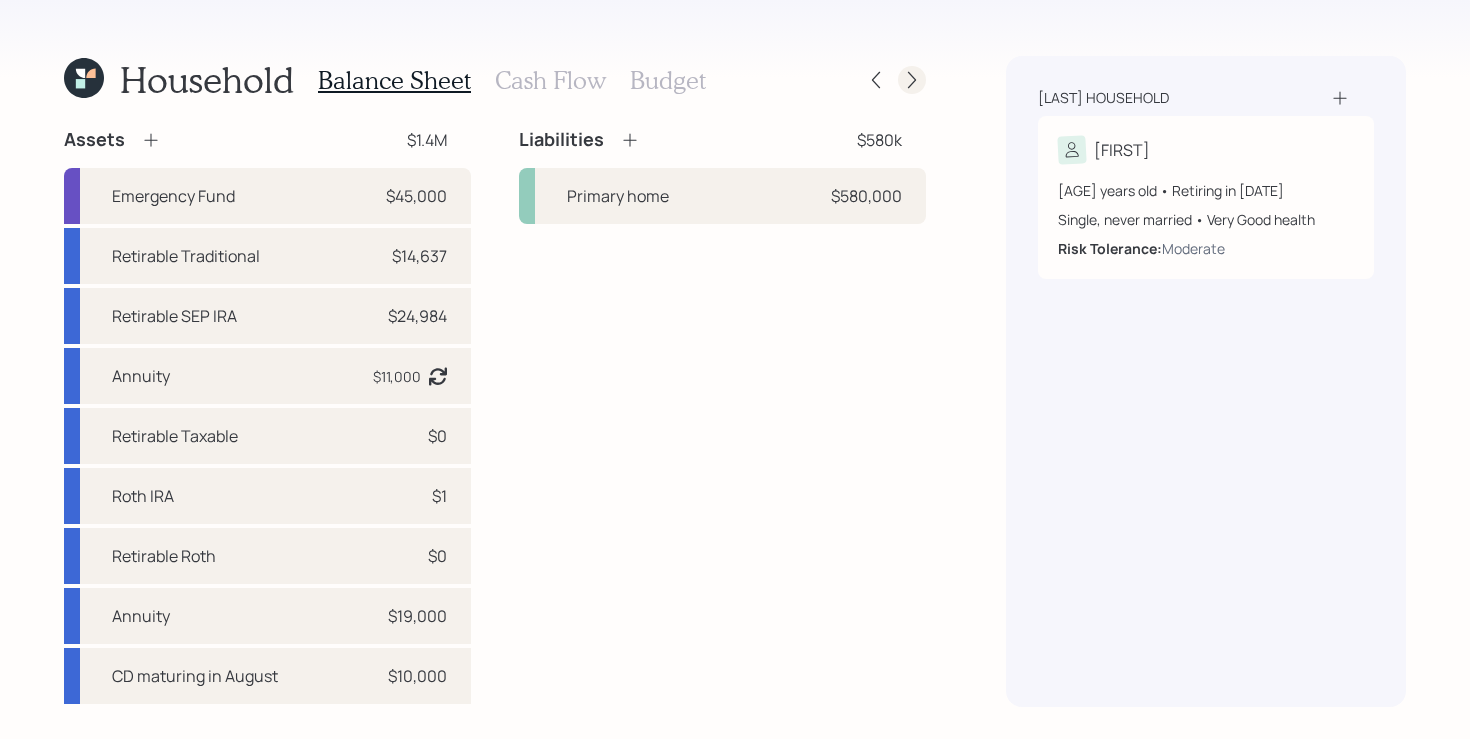 click 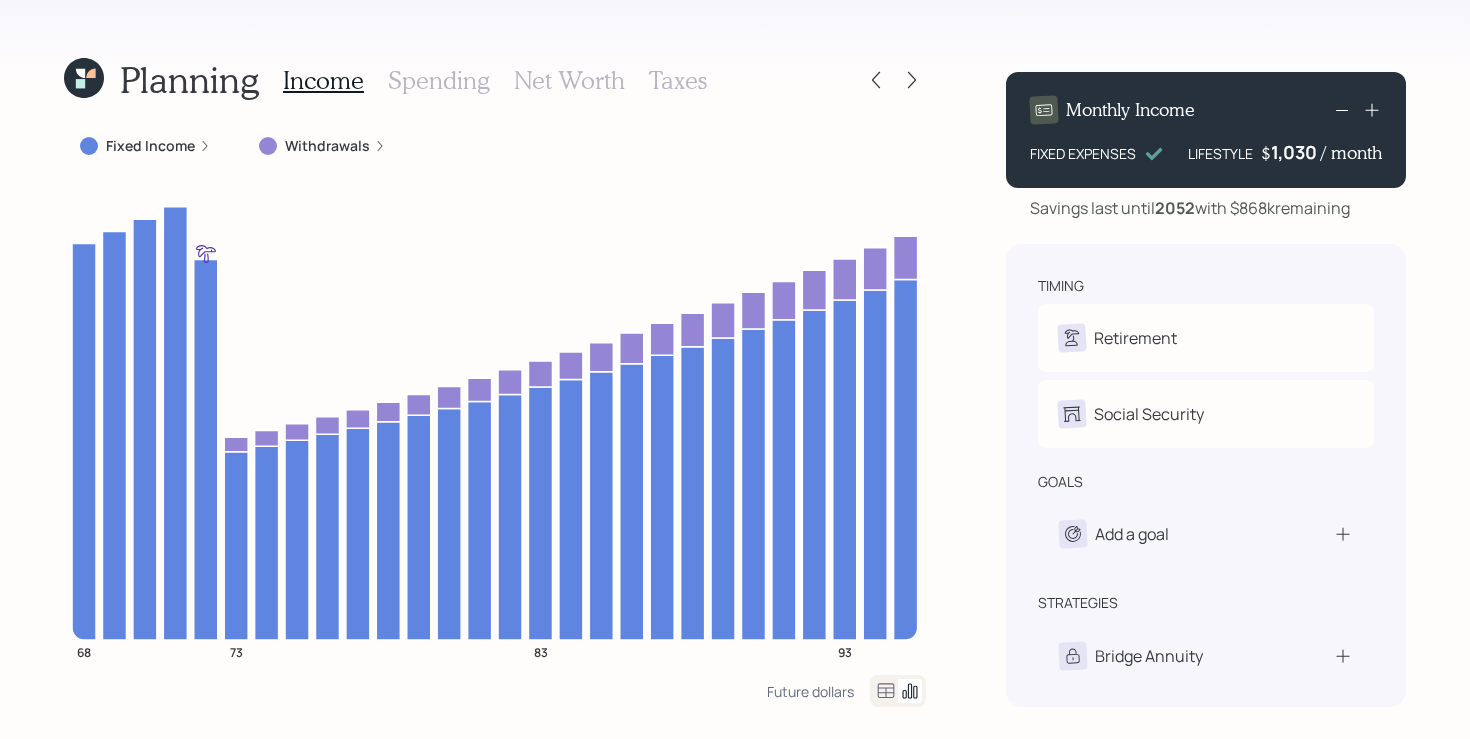 click on "Net Worth" at bounding box center (569, 80) 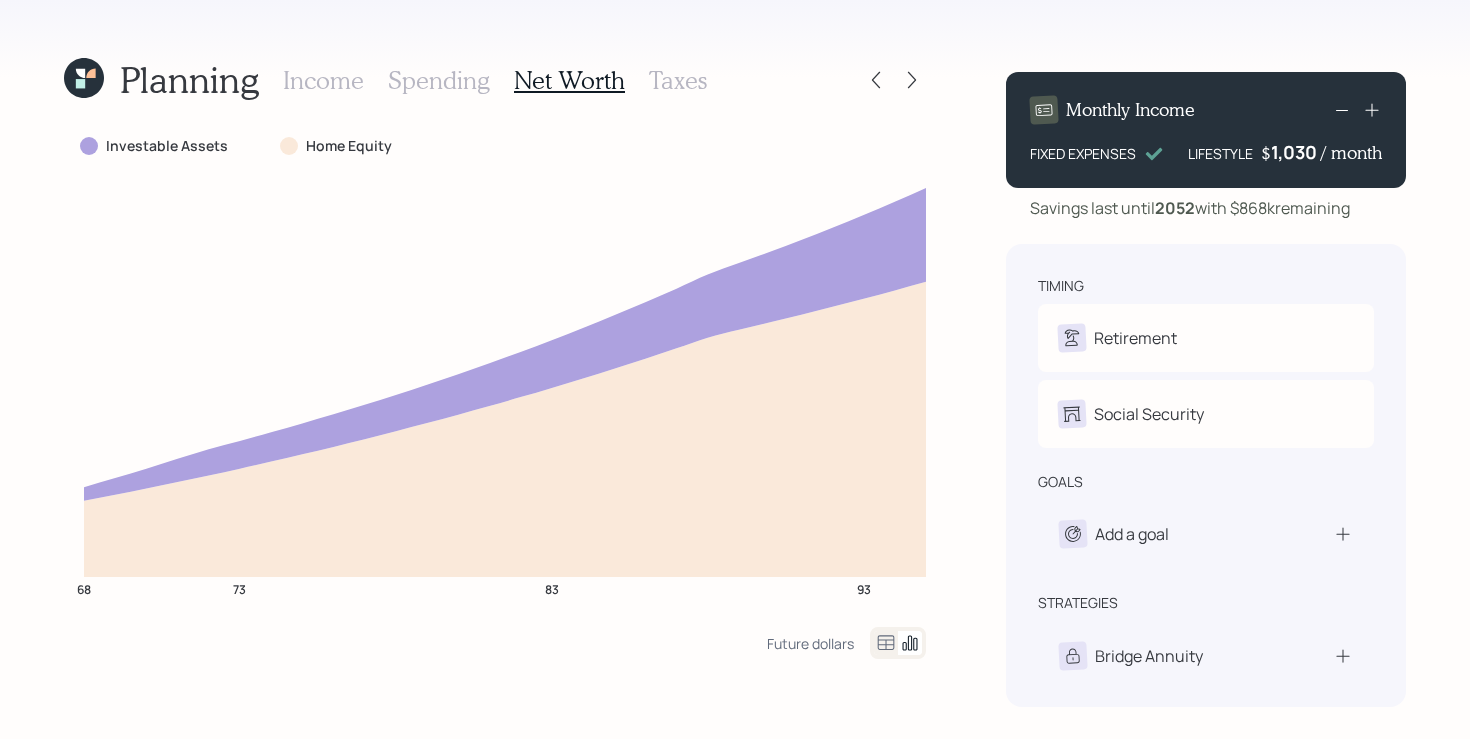click on "Spending" at bounding box center [439, 80] 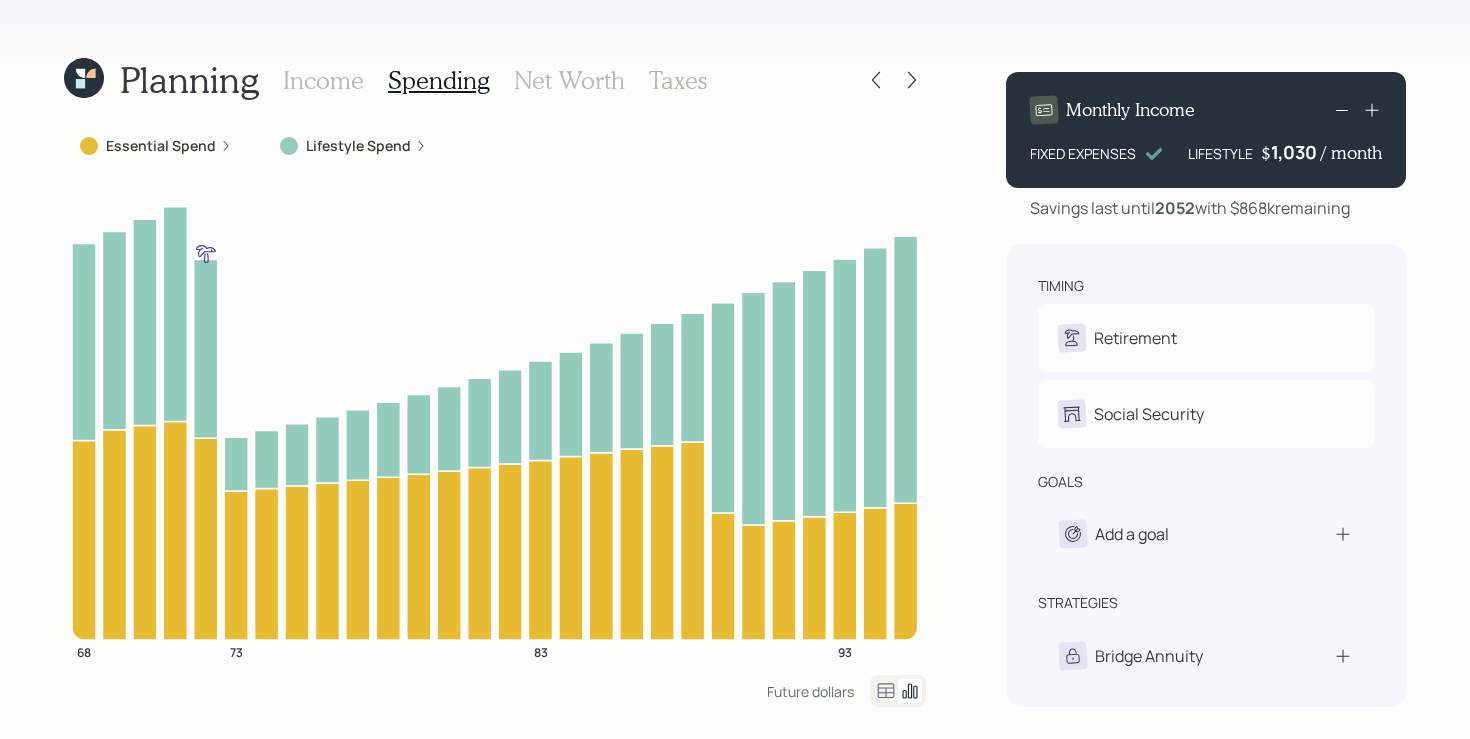 click on "Income" at bounding box center (323, 80) 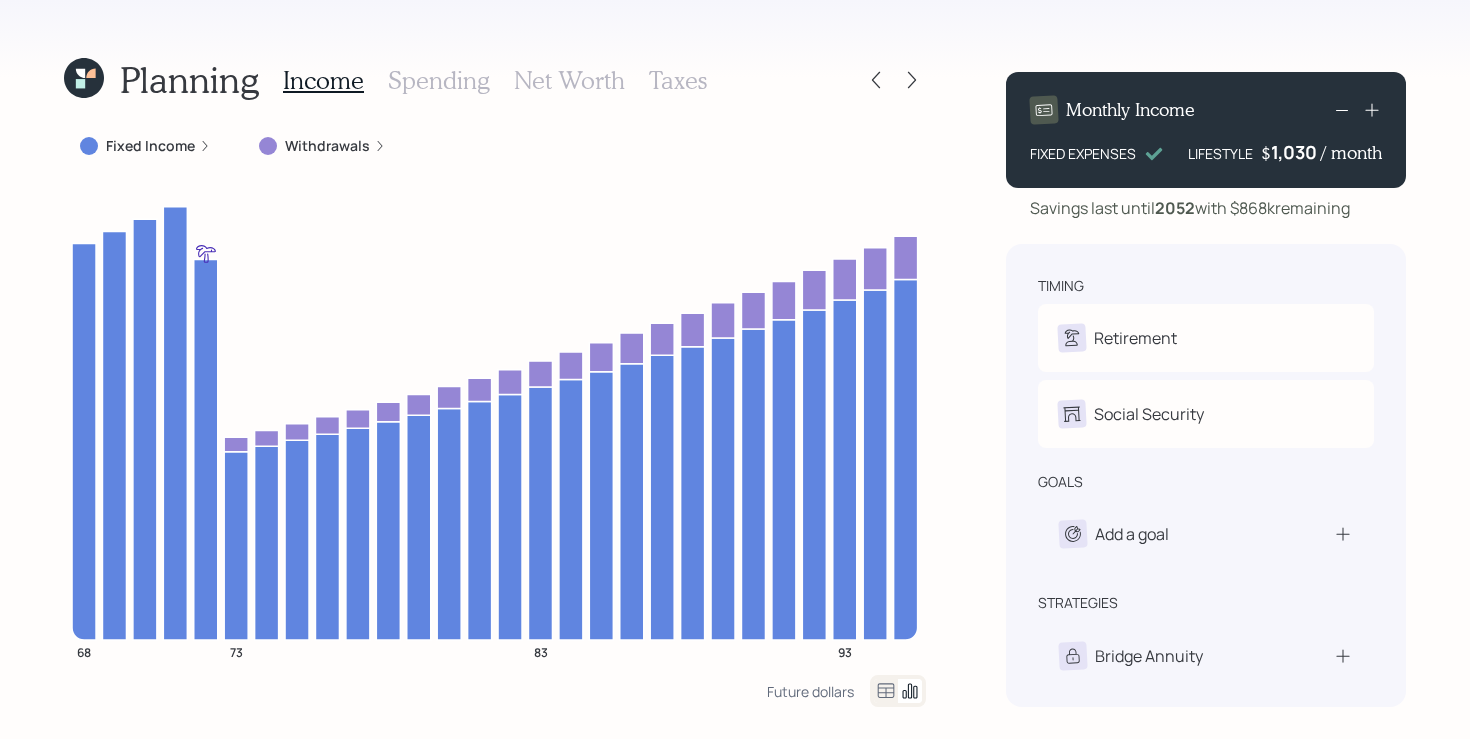 click on "Planning Income Spending Net Worth Taxes Fixed Income Withdrawals 68 73 83 93 Future dollars Monthly Income FIXED EXPENSES LIFESTYLE $ 1,030 / month Savings last until 2052 with $868k remaining timing Retirement S Retire at 71y 10m Social Security S Receiving goals Add a goal strategies Bridge Annuity Lifetime Income Annuity" at bounding box center (735, 369) 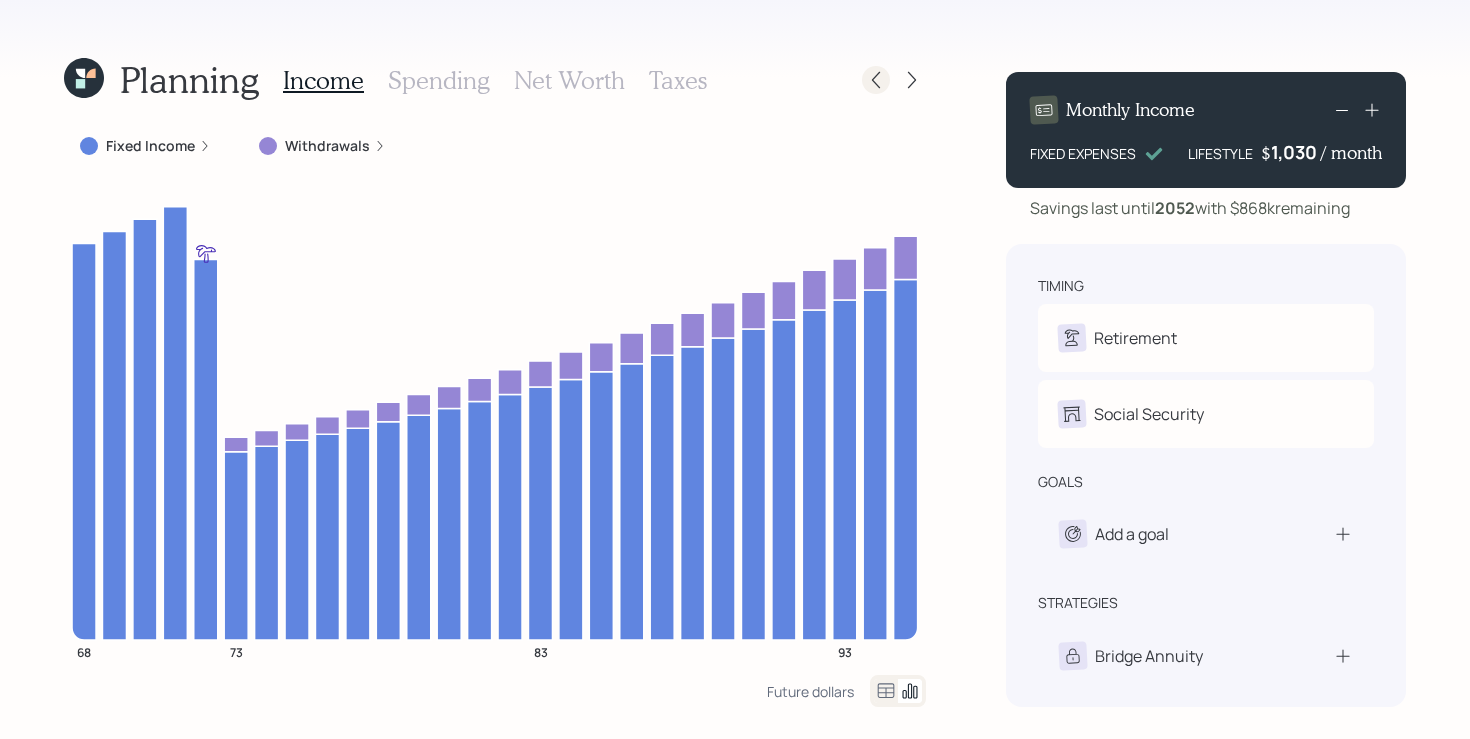 click at bounding box center [876, 80] 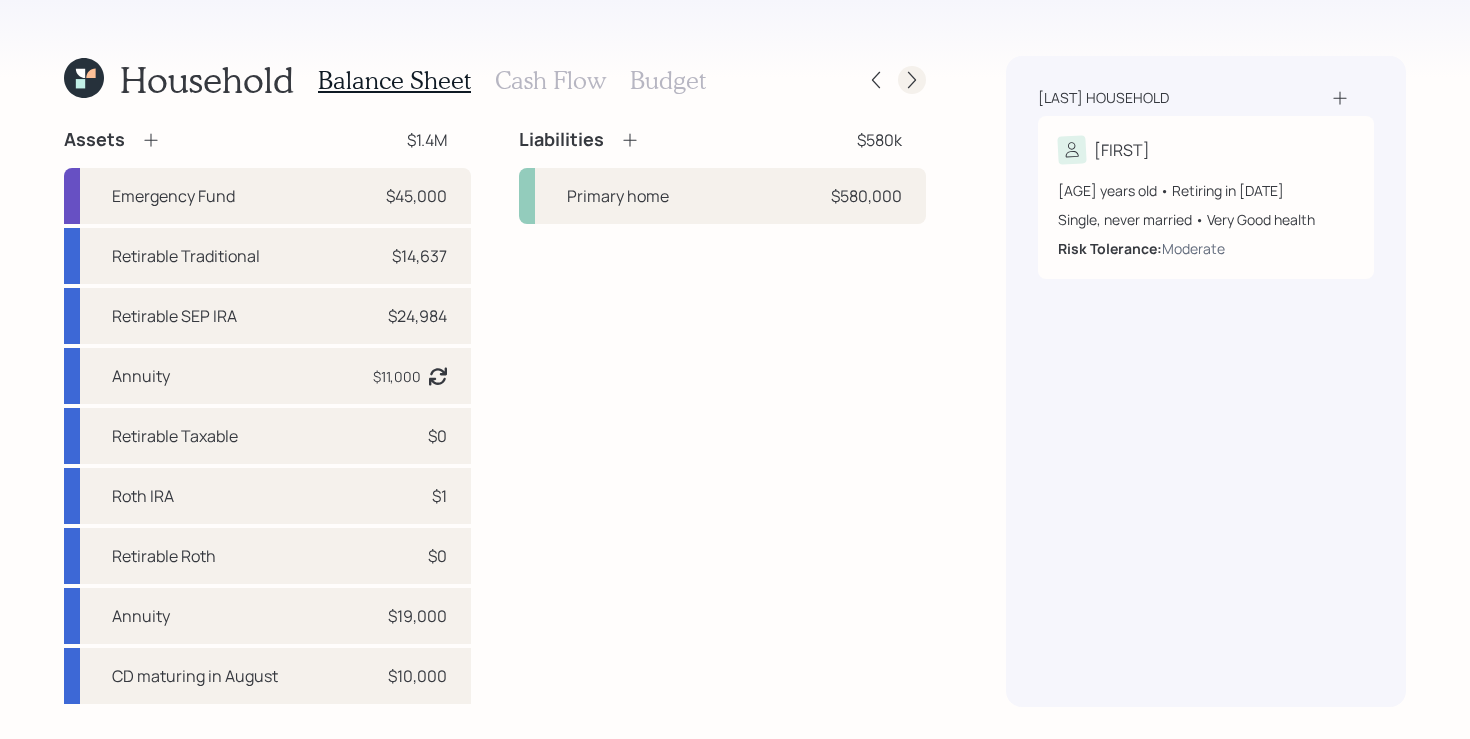 click 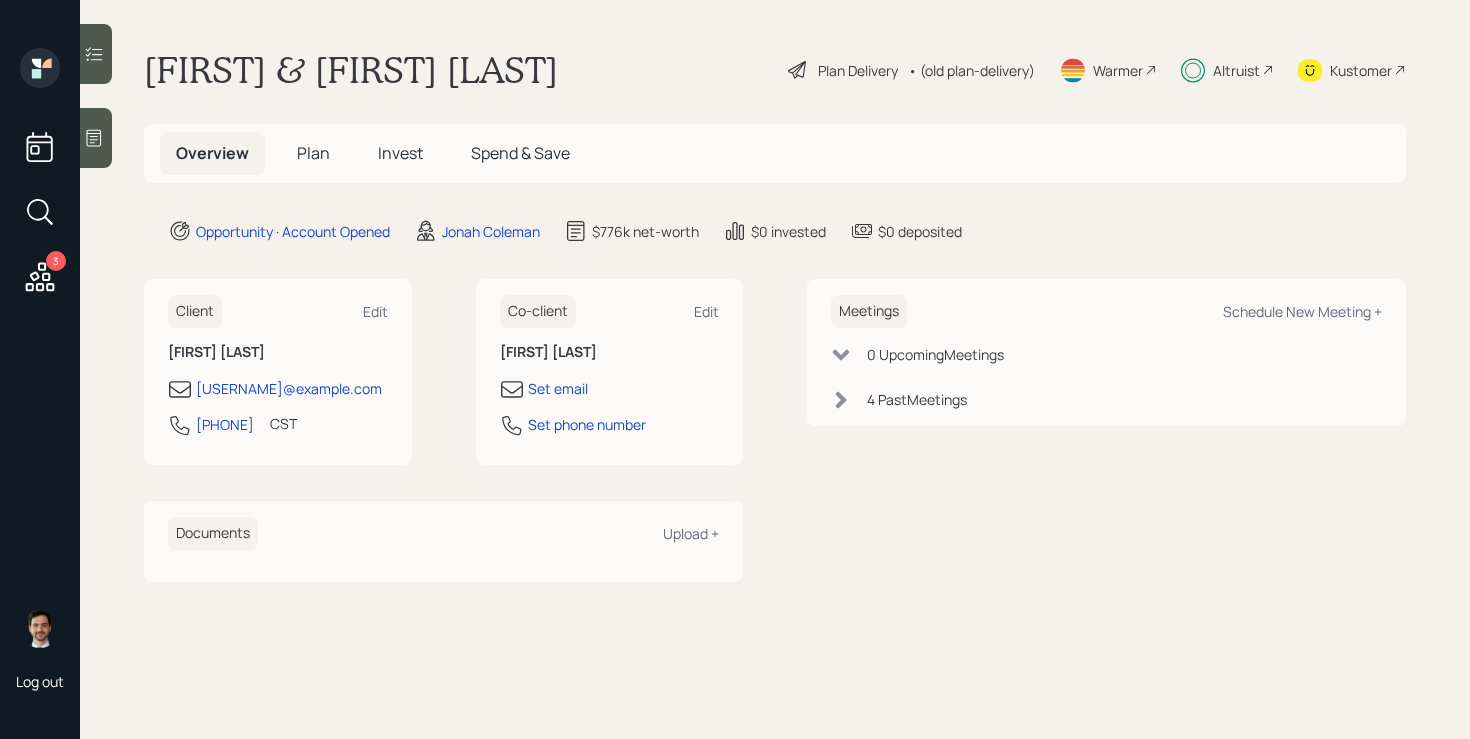 scroll, scrollTop: 0, scrollLeft: 0, axis: both 